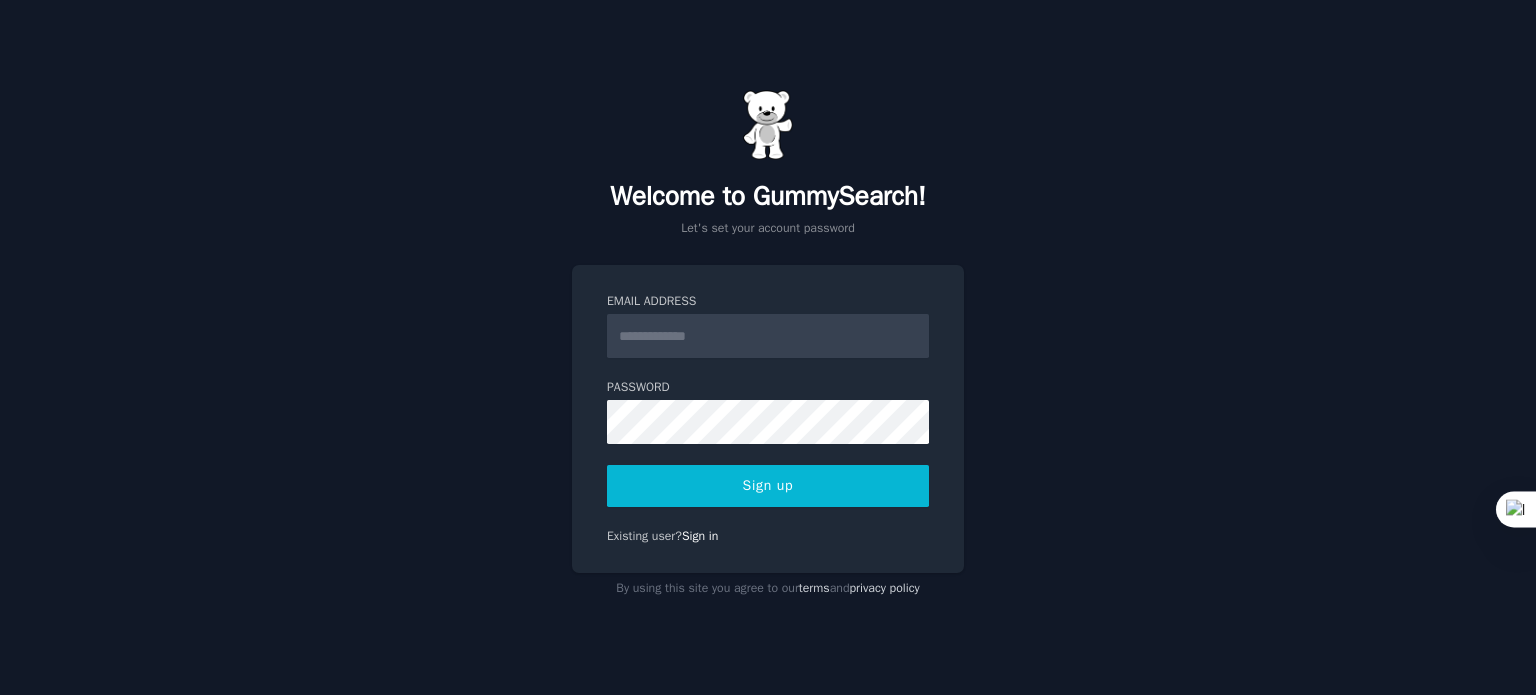 scroll, scrollTop: 0, scrollLeft: 0, axis: both 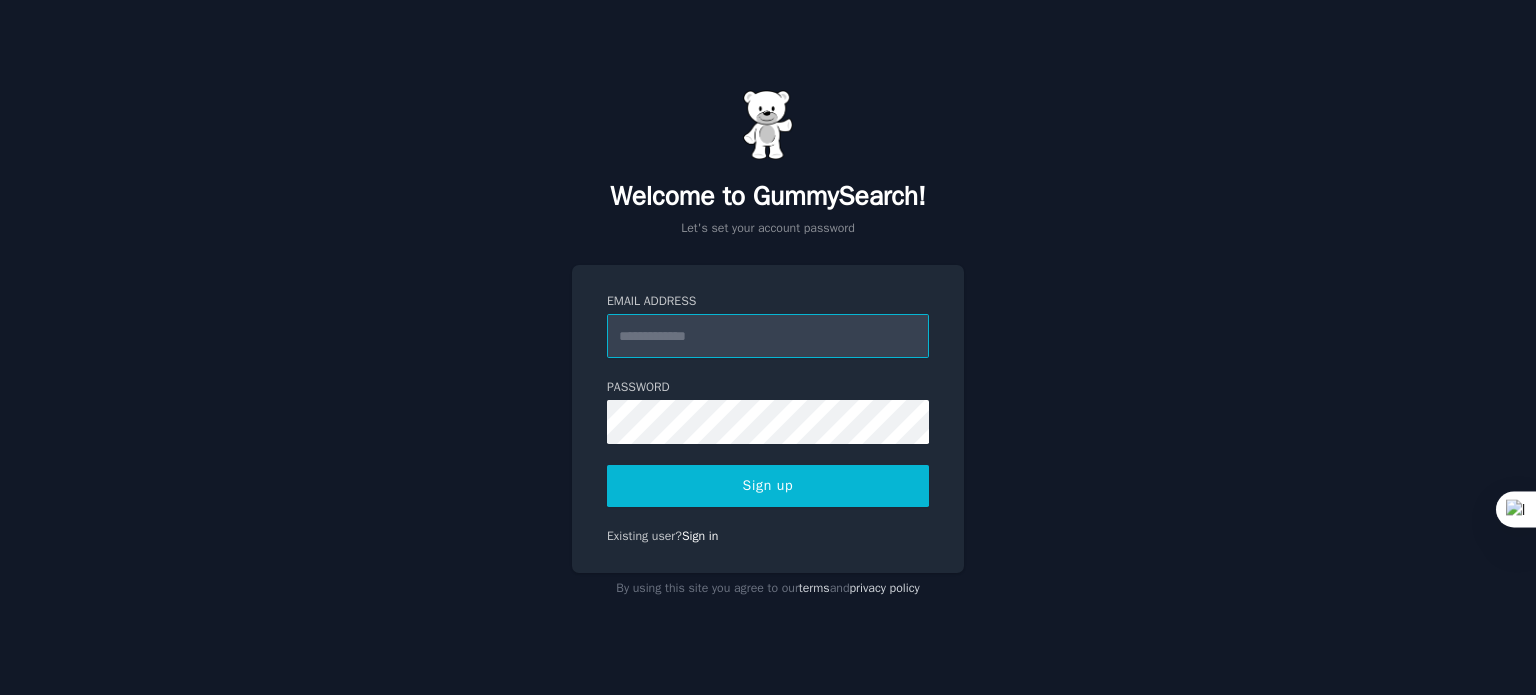 click on "Email Address" at bounding box center (768, 336) 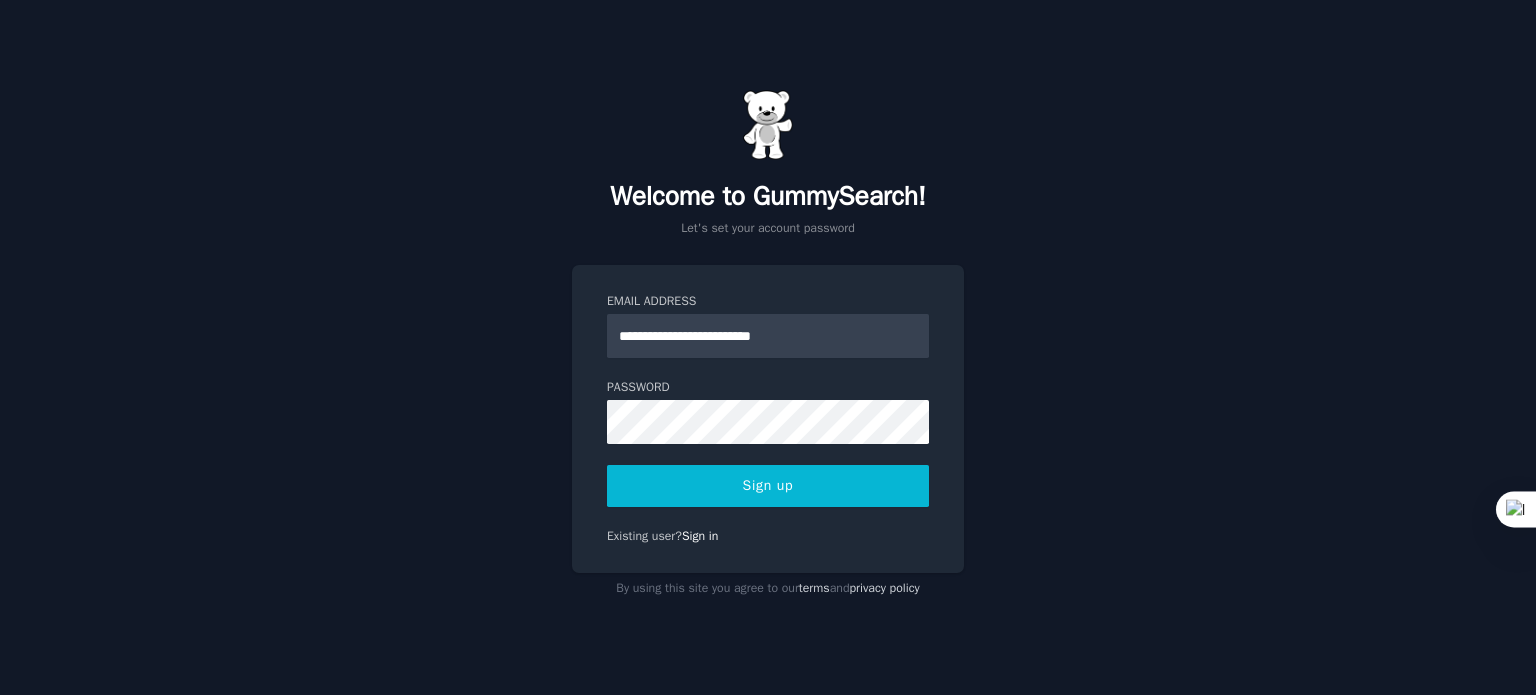 click on "Sign up" at bounding box center [768, 486] 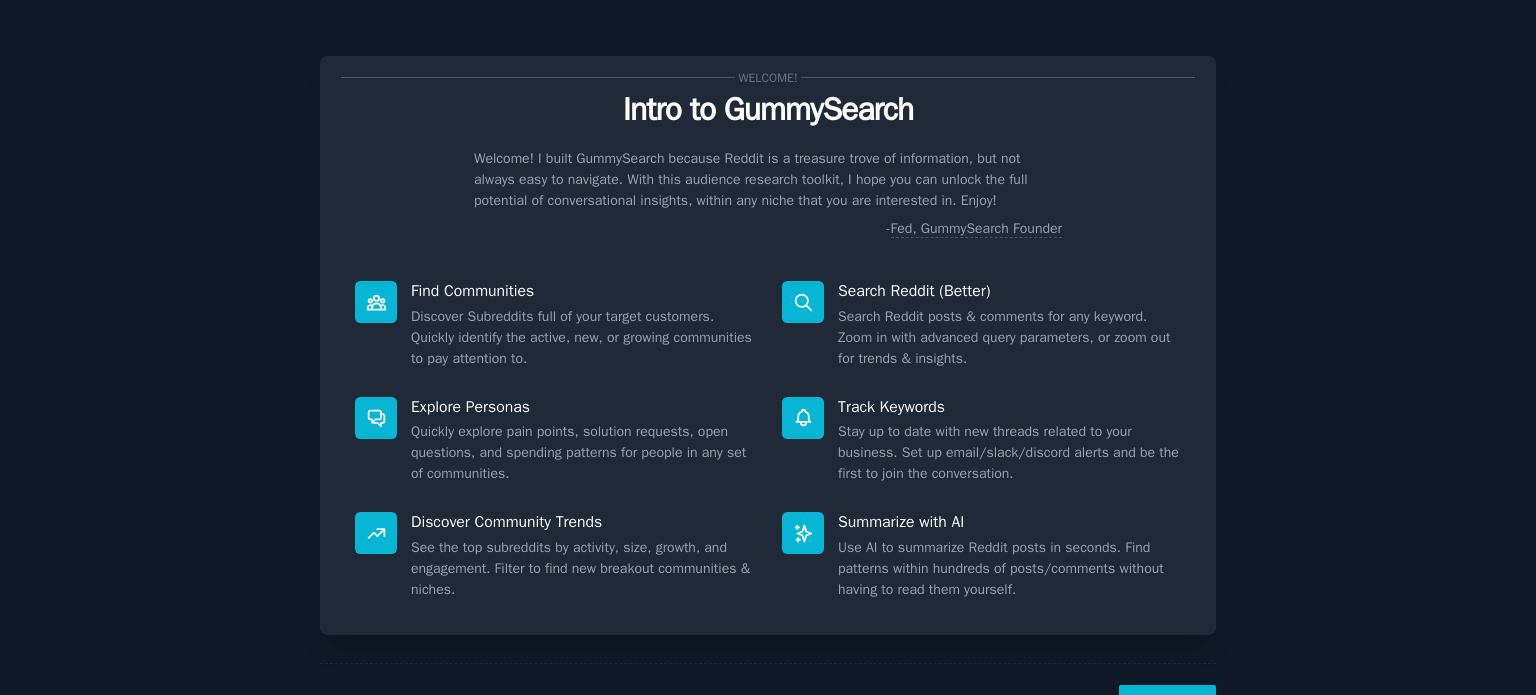 scroll, scrollTop: 0, scrollLeft: 0, axis: both 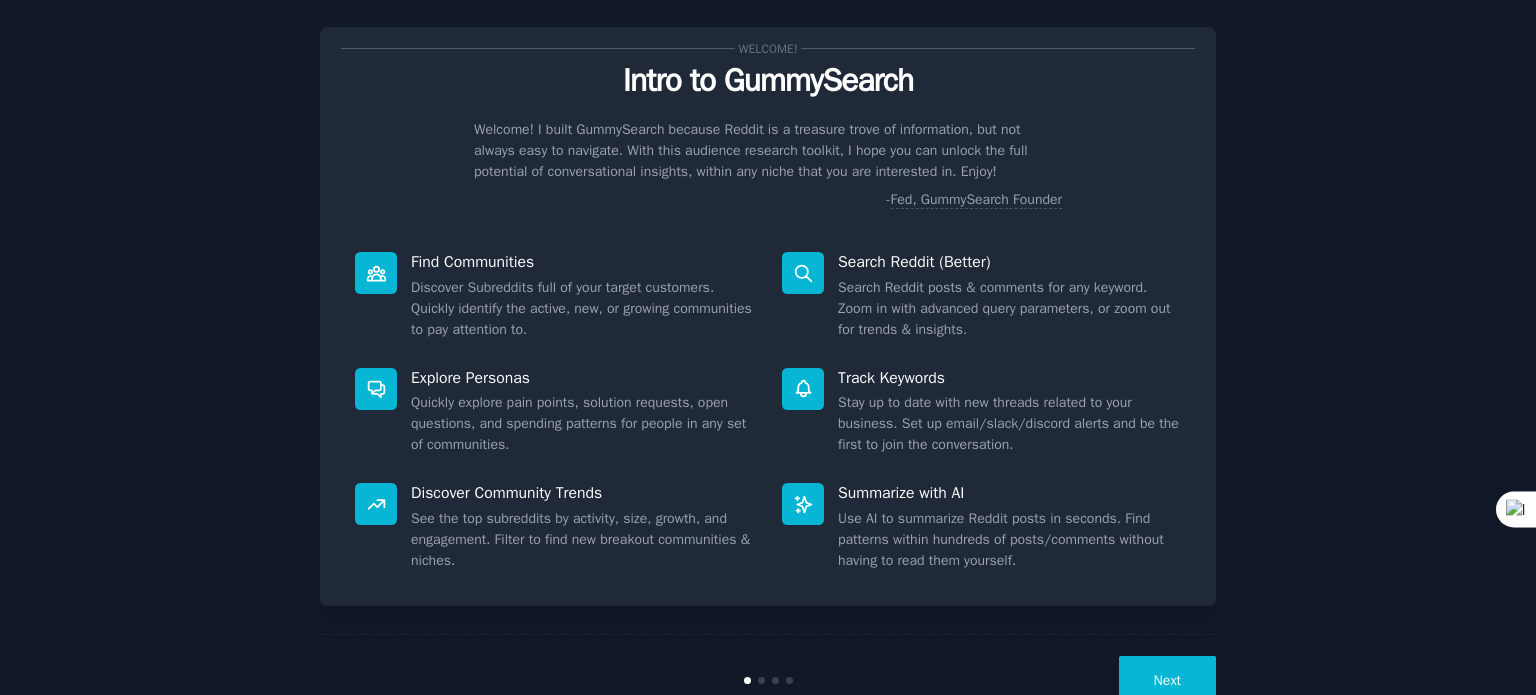 click on "Next" at bounding box center (1167, 680) 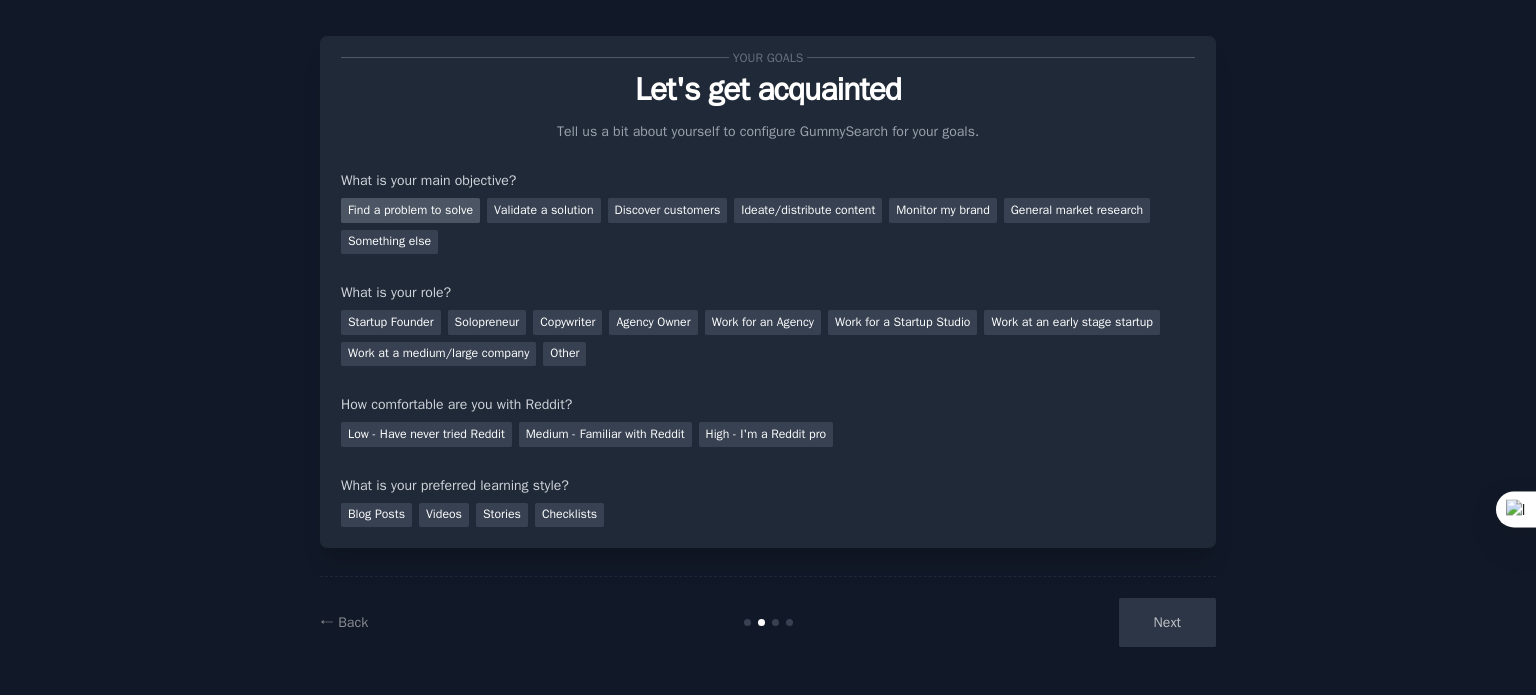 click on "Find a problem to solve" at bounding box center (410, 210) 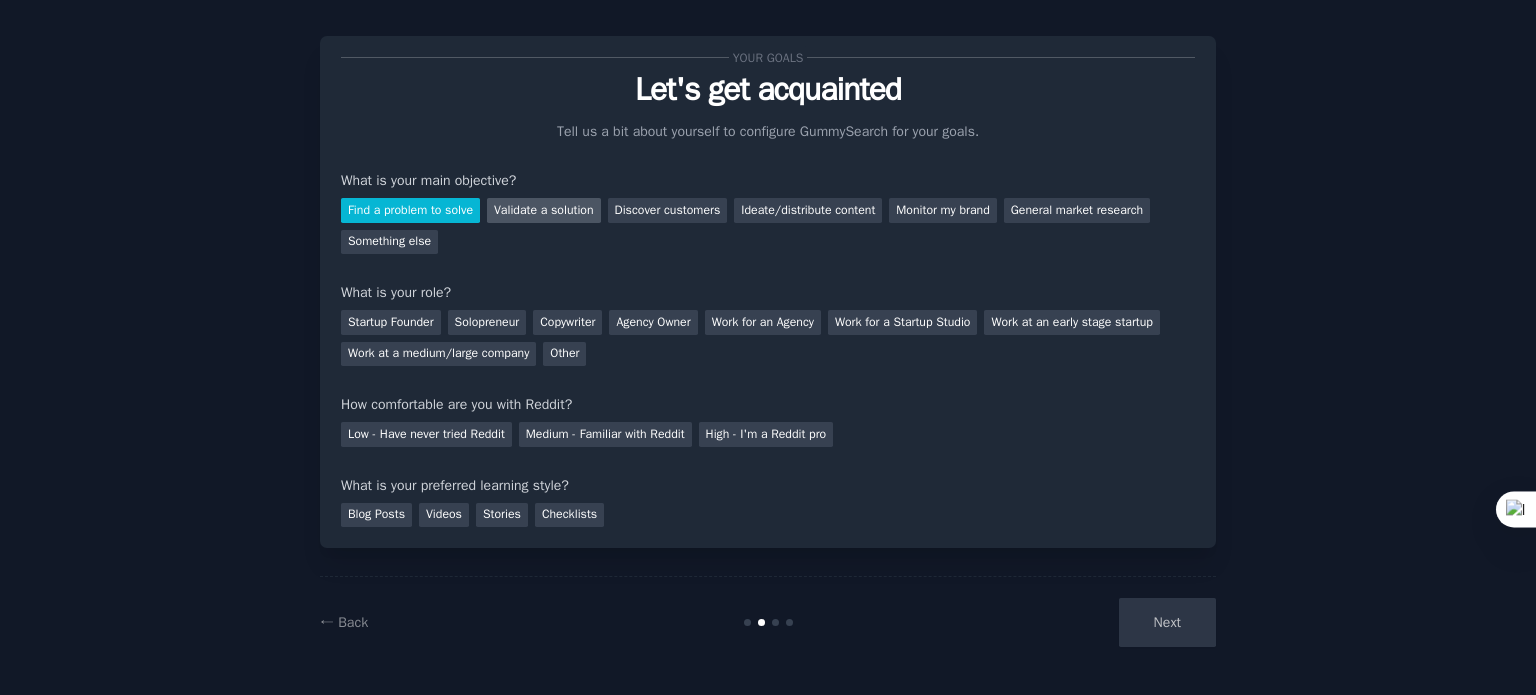 click on "Validate a solution" at bounding box center [544, 210] 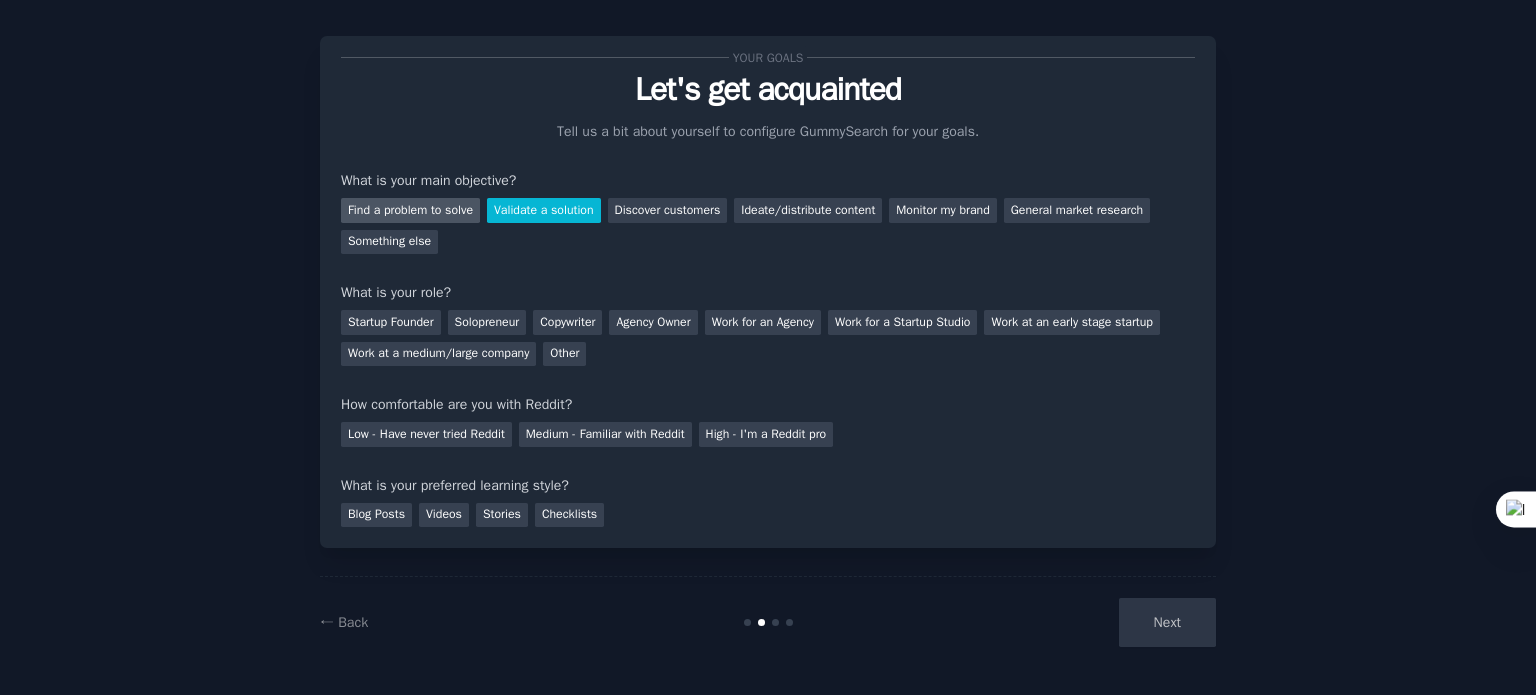 click on "Find a problem to solve" at bounding box center (410, 210) 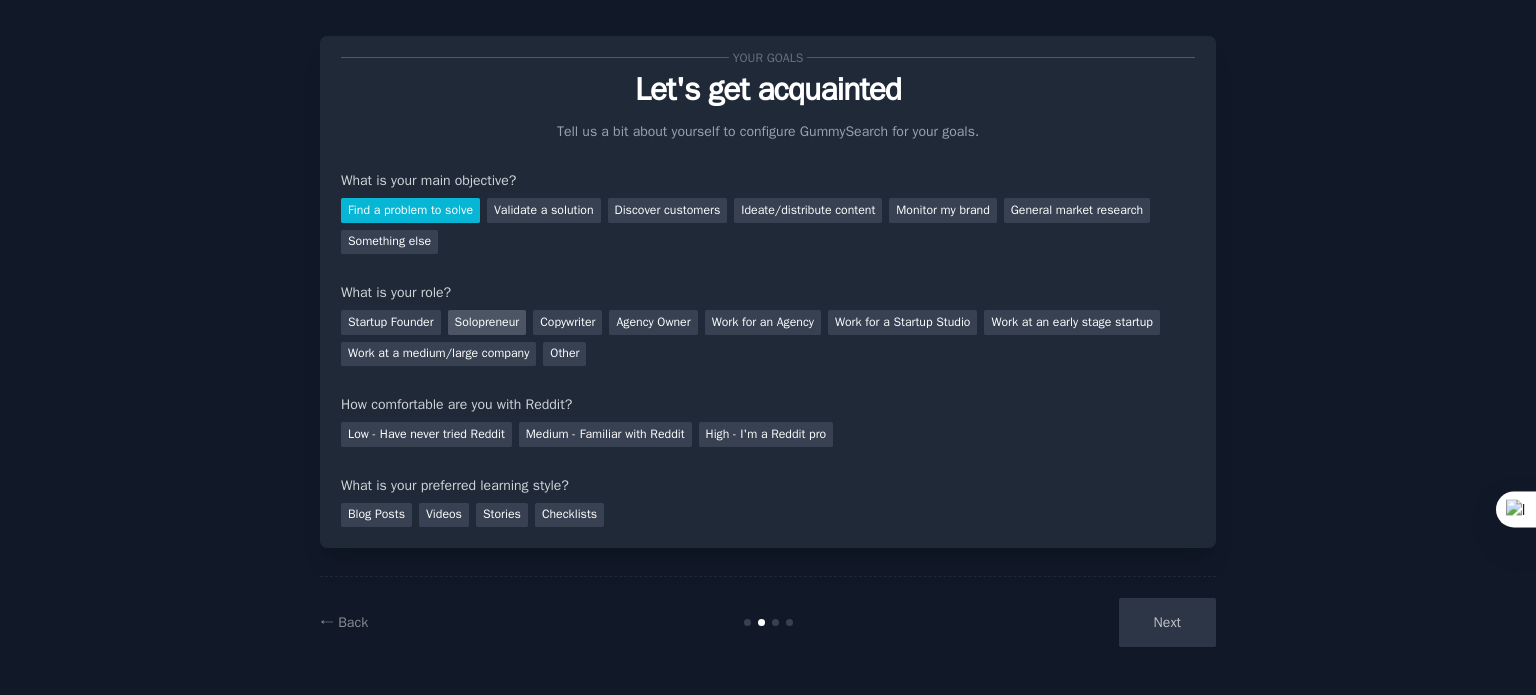click on "Solopreneur" at bounding box center [487, 322] 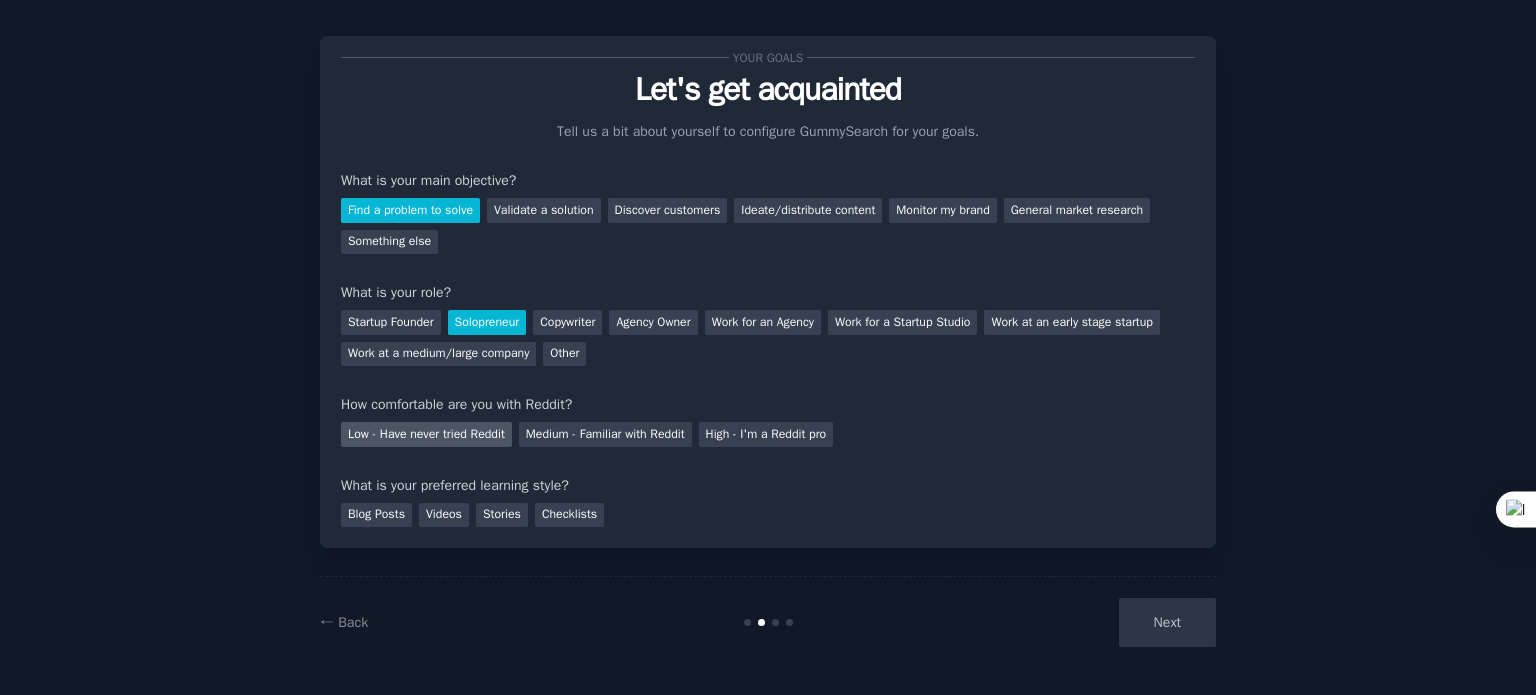 click on "Low - Have never tried Reddit" at bounding box center (426, 434) 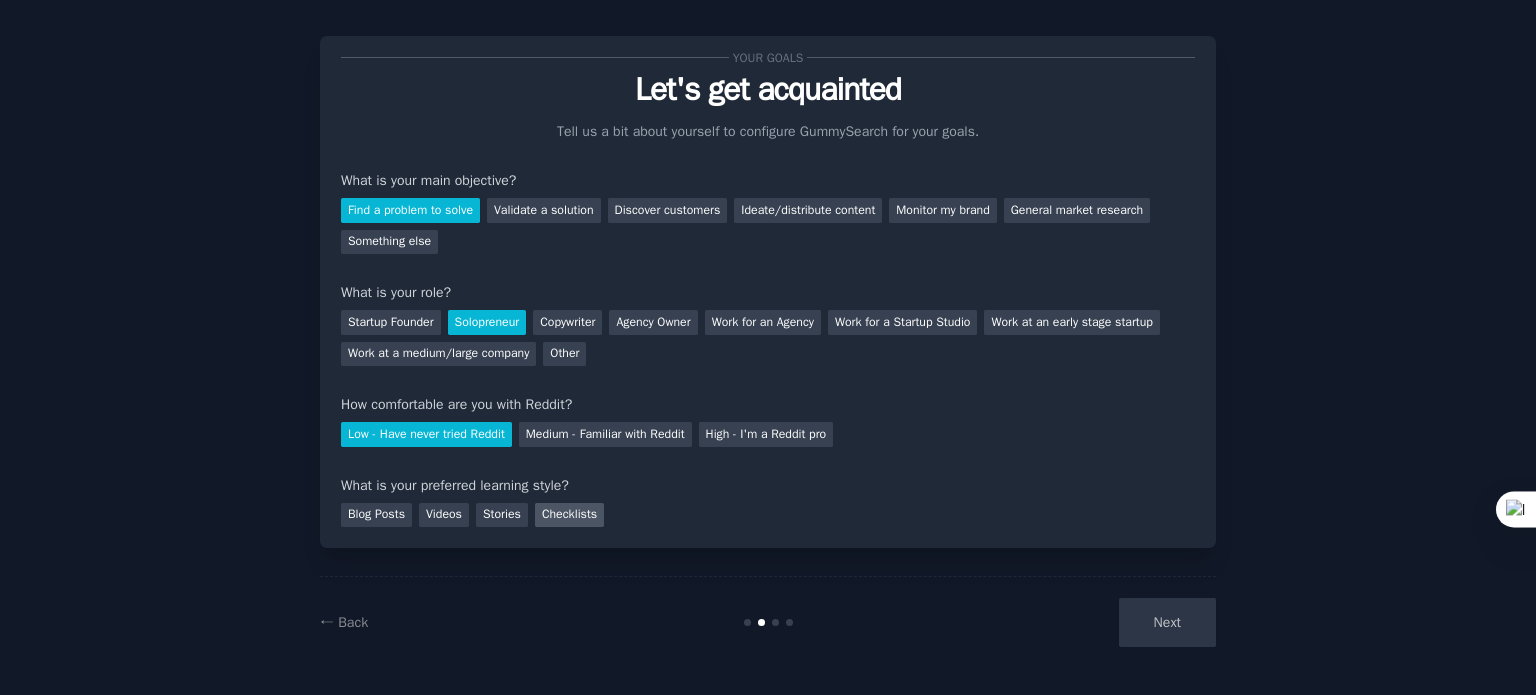 click on "Checklists" at bounding box center [569, 515] 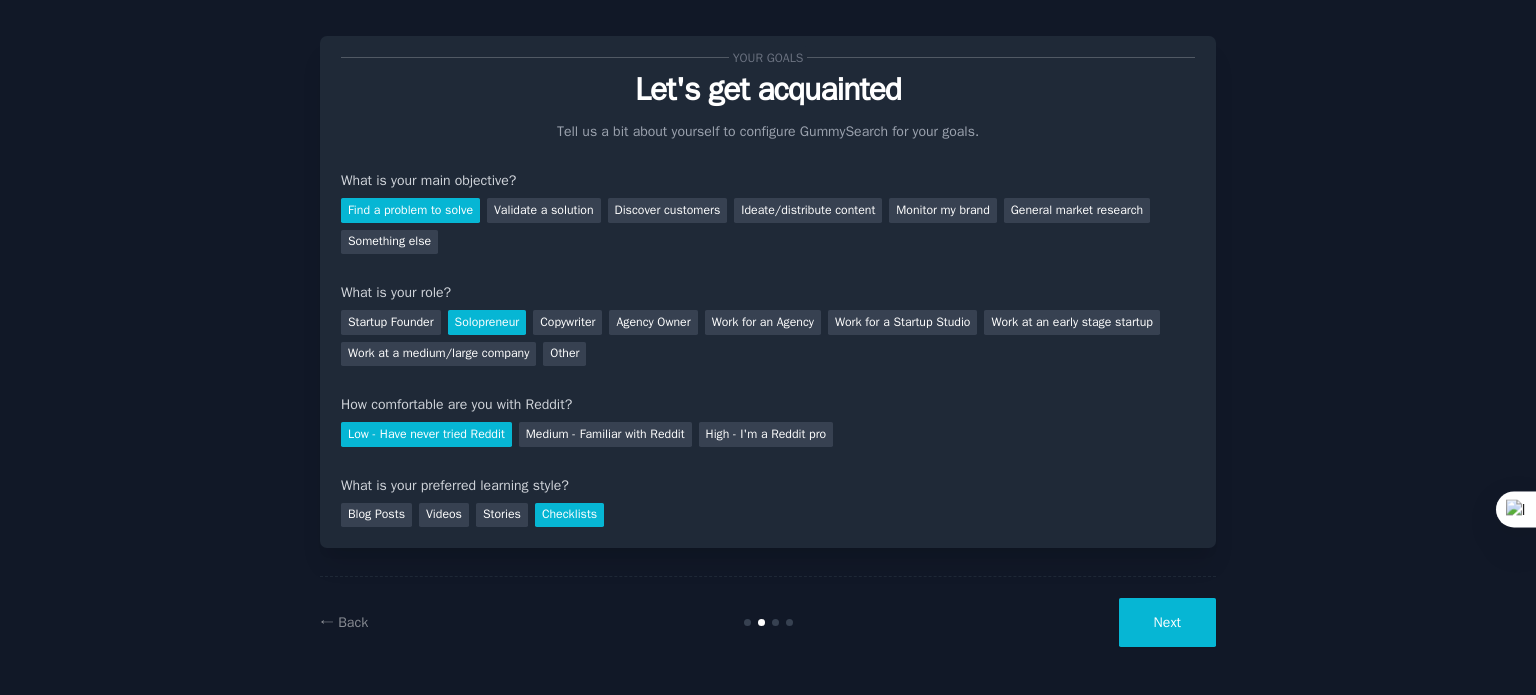 click on "Next" at bounding box center (1167, 622) 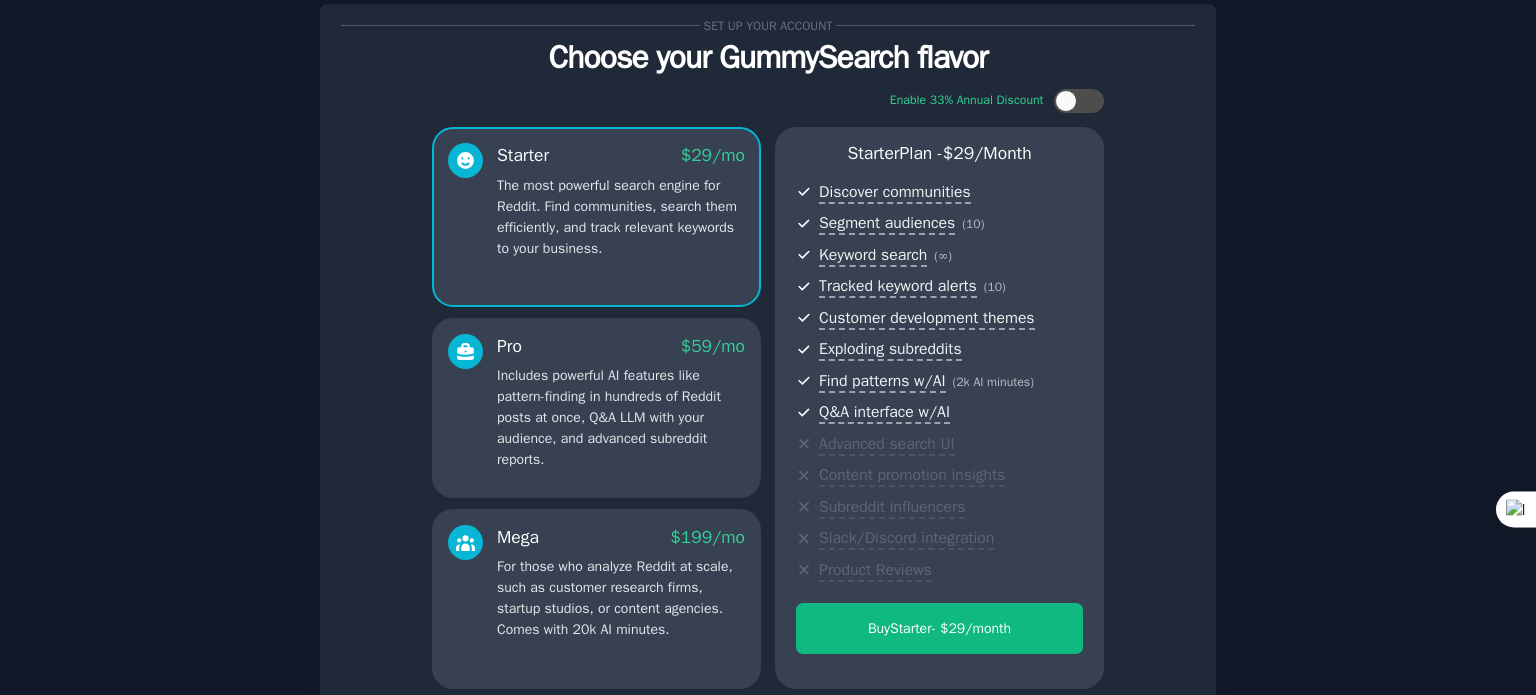 scroll, scrollTop: 252, scrollLeft: 0, axis: vertical 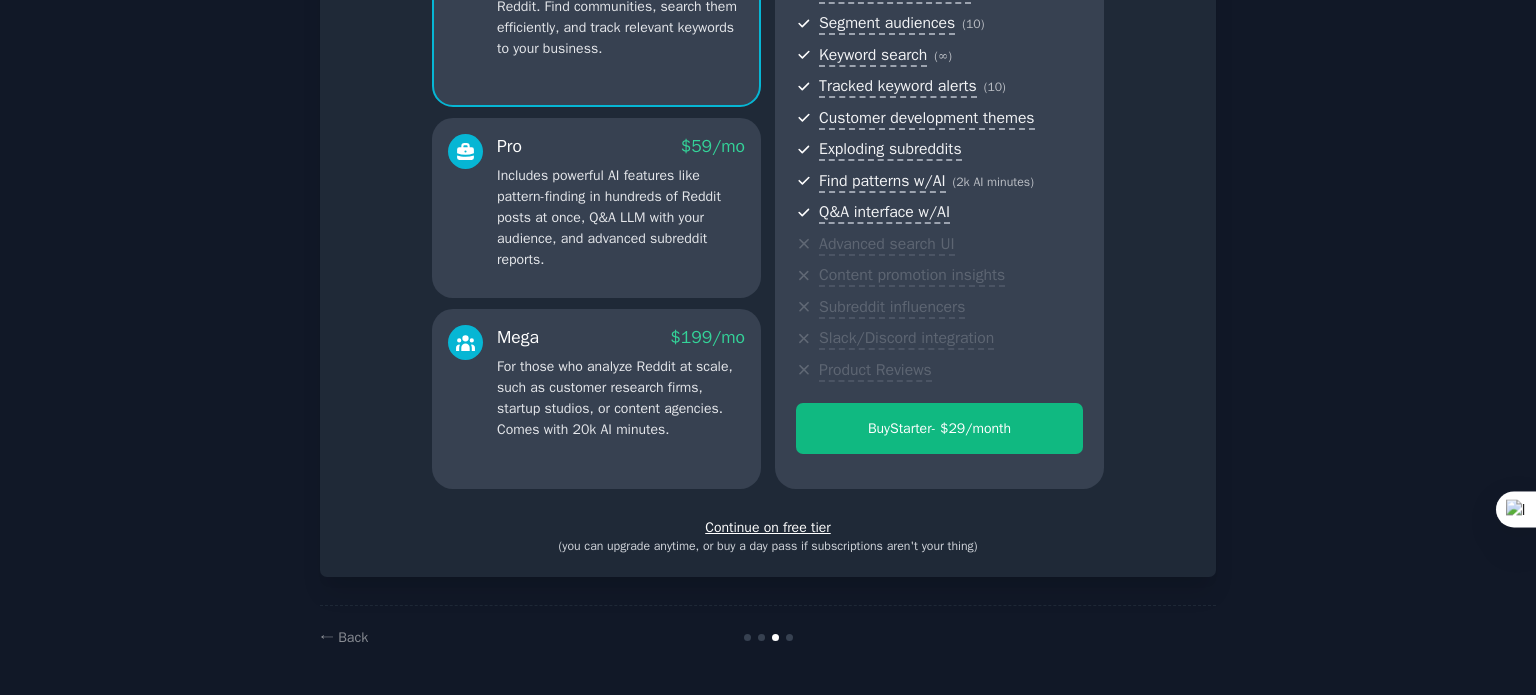 click on "Continue on free tier" at bounding box center (768, 527) 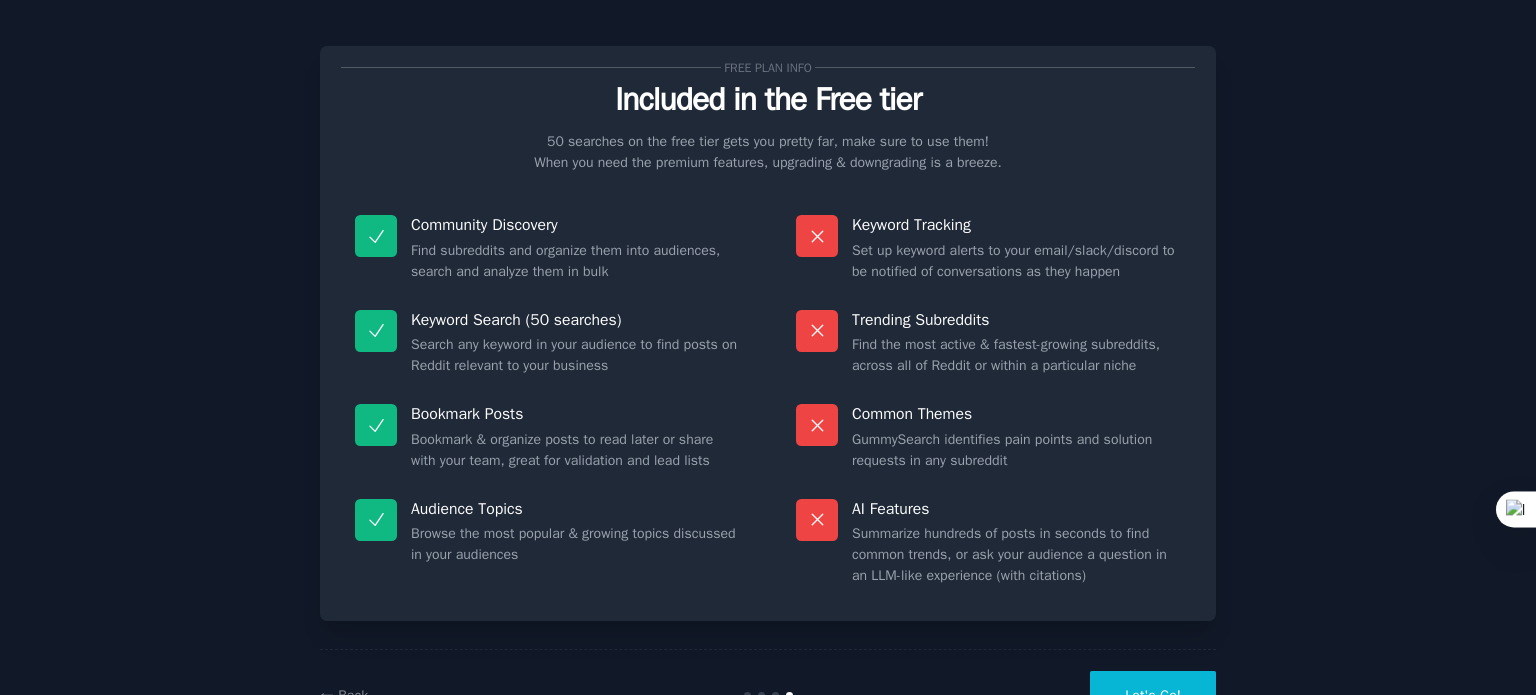 scroll, scrollTop: 12, scrollLeft: 0, axis: vertical 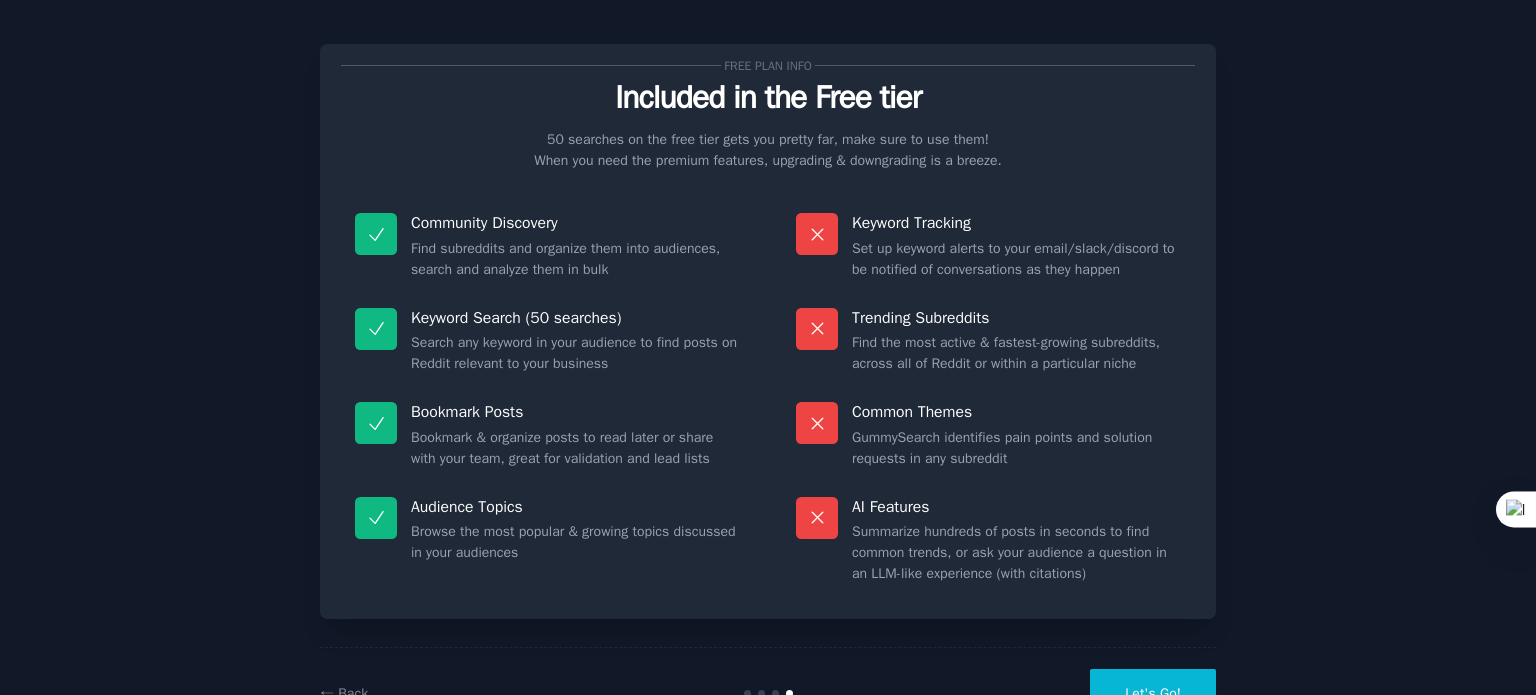 click on "Let's Go!" at bounding box center [1153, 693] 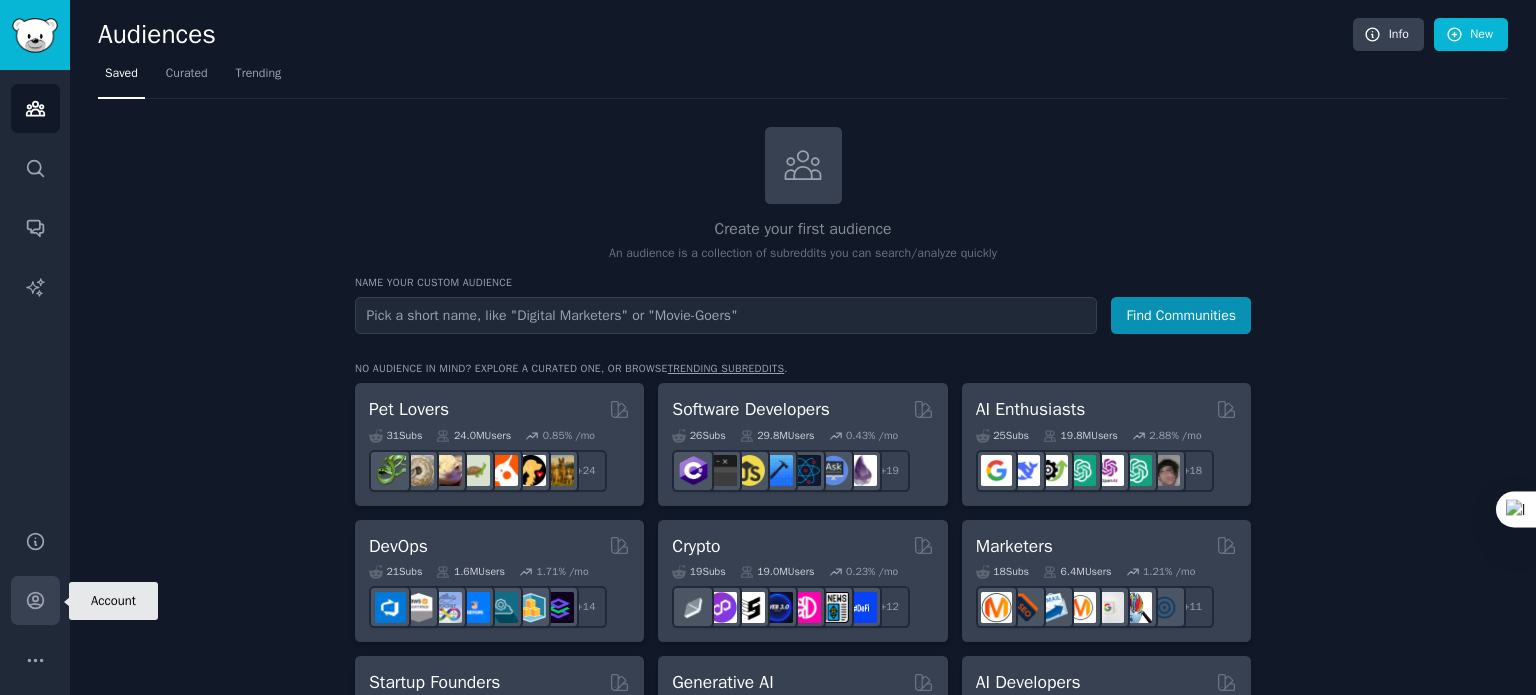 click on "Account" at bounding box center [35, 600] 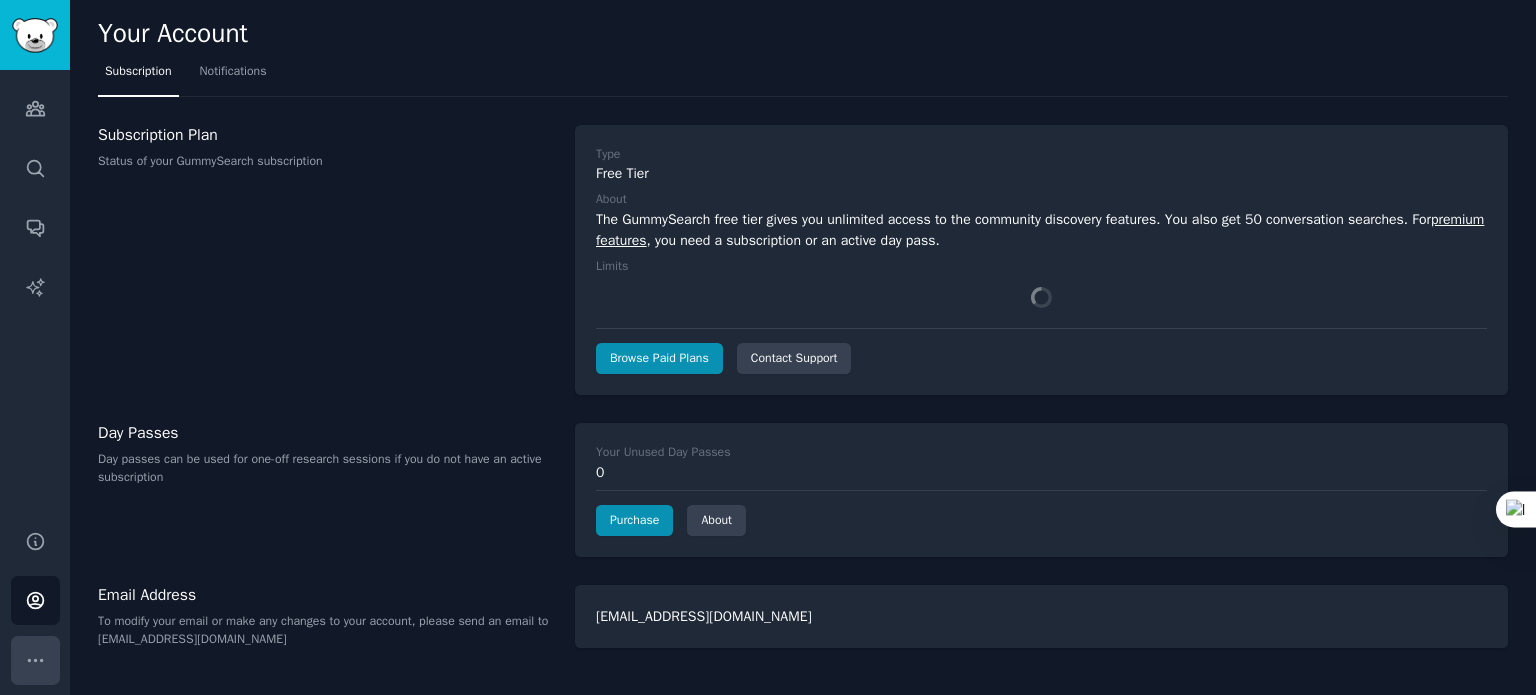 click 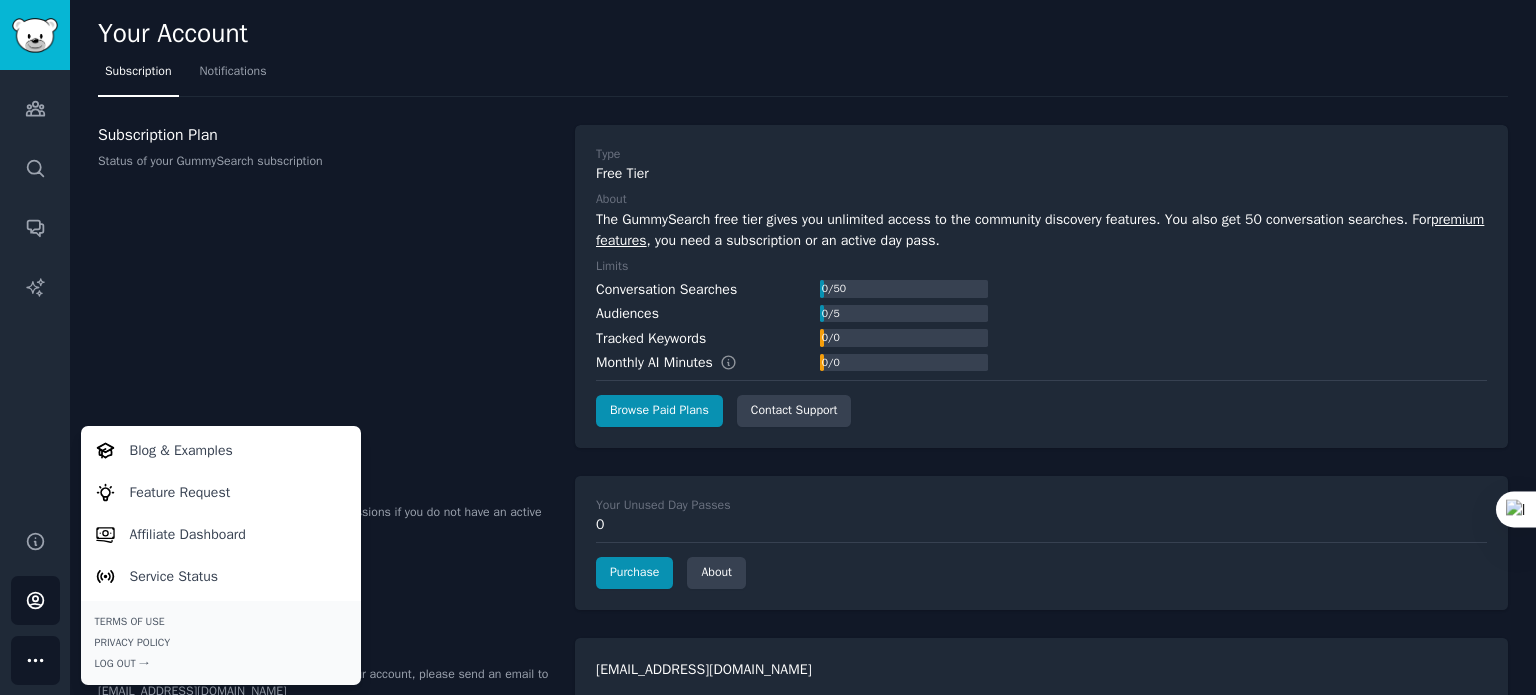 click on "Subscription Plan Status of your GummySearch subscription" at bounding box center [326, 286] 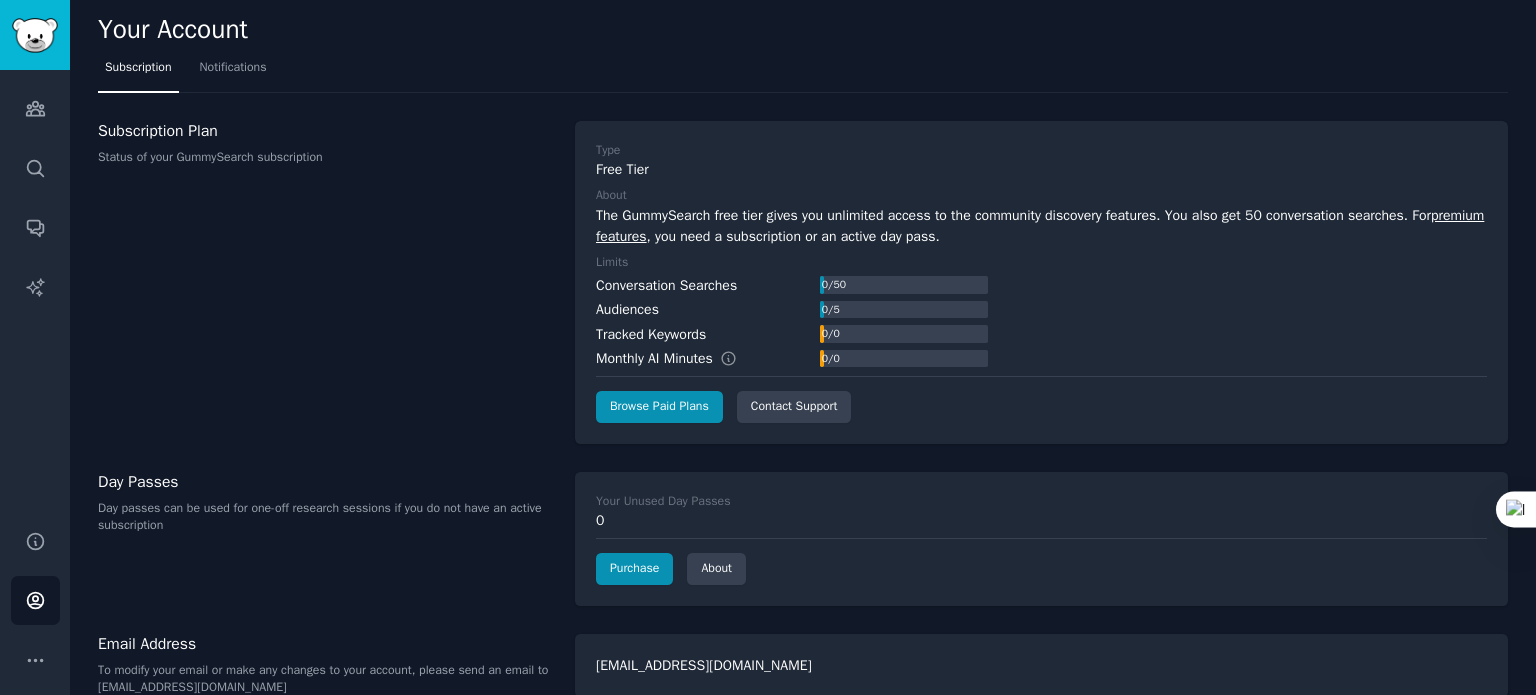 scroll, scrollTop: 0, scrollLeft: 0, axis: both 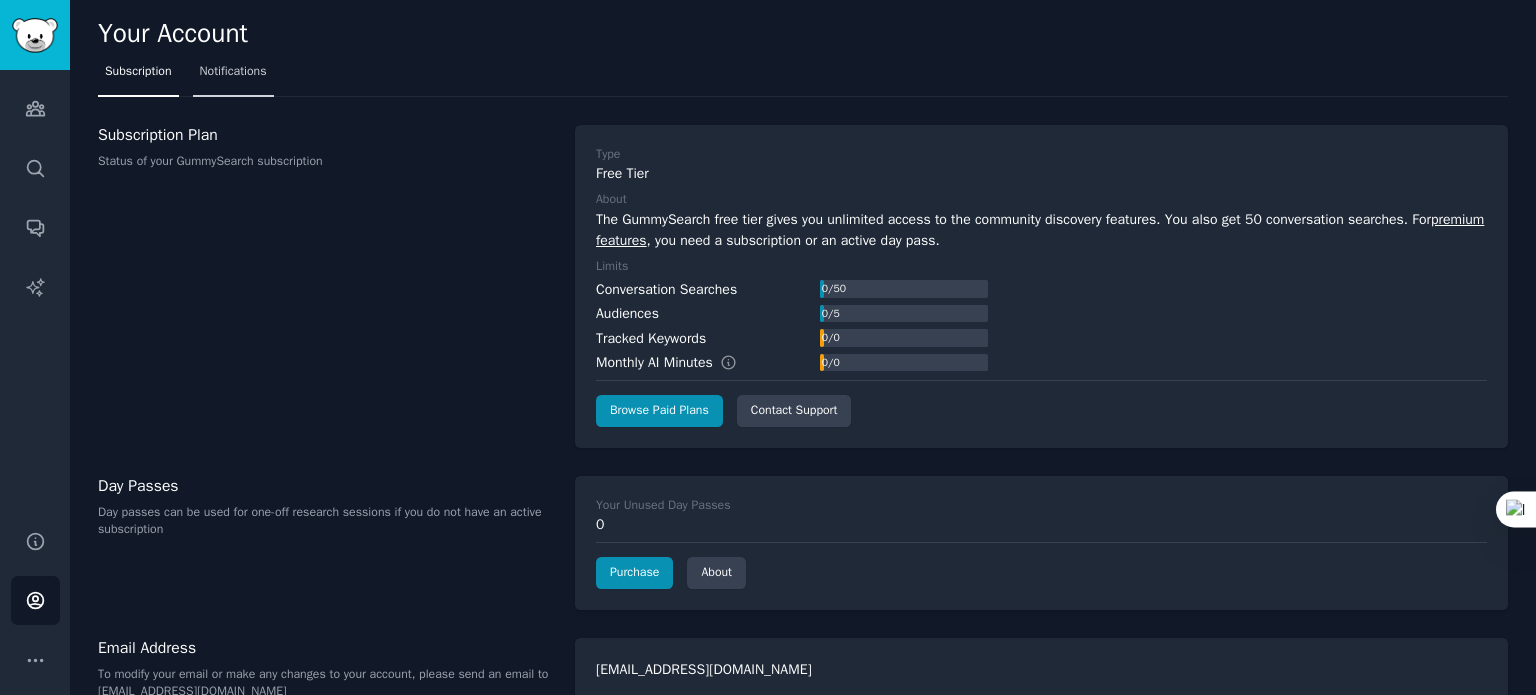click on "Notifications" at bounding box center (233, 72) 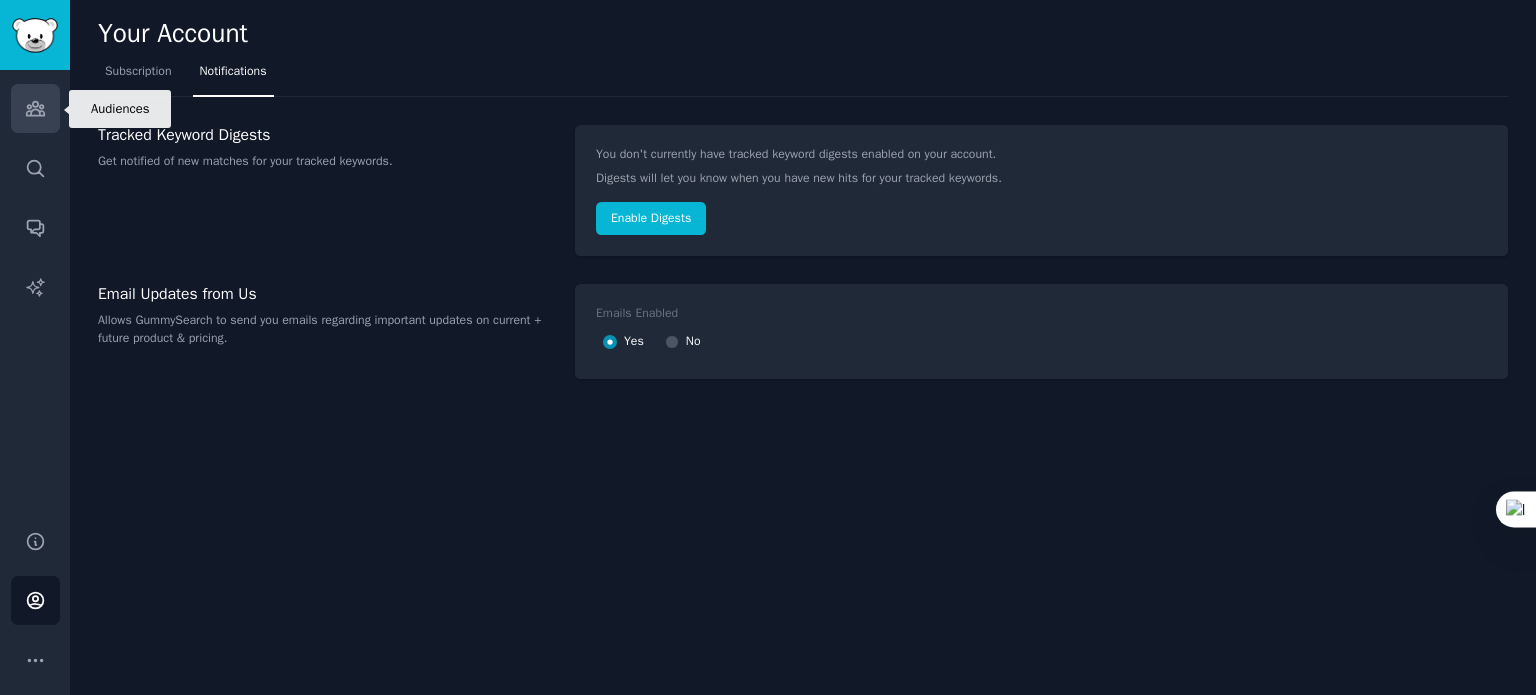 click on "Audiences" at bounding box center (35, 108) 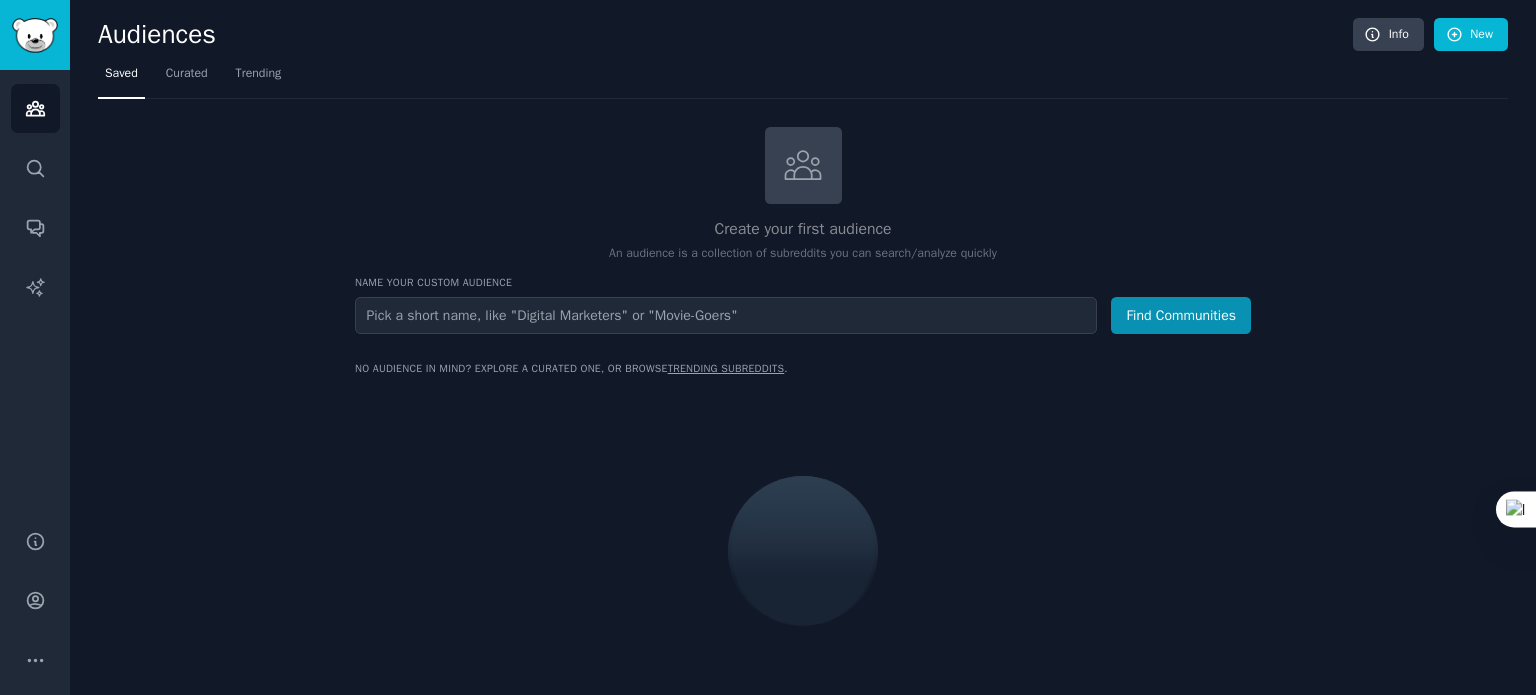 click on "Create your first audience" at bounding box center [803, 229] 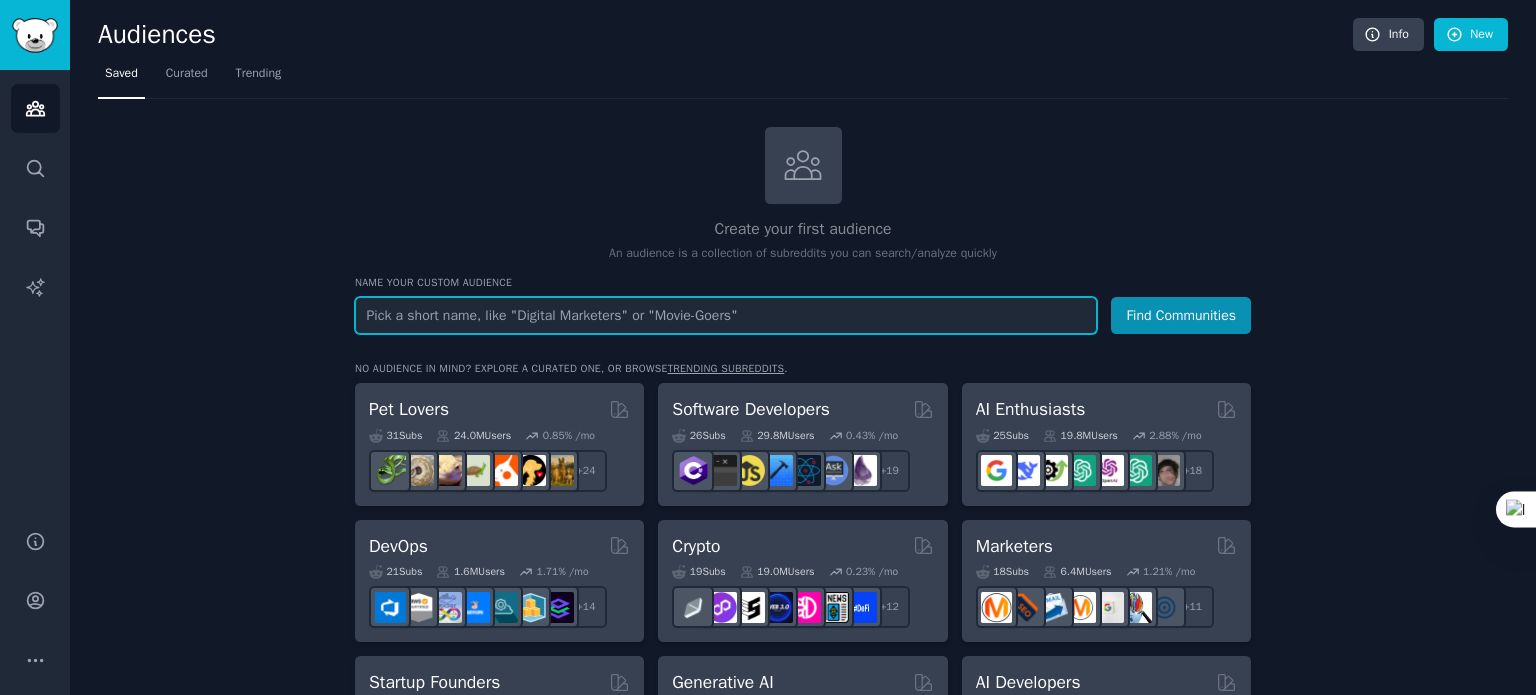 click at bounding box center [726, 315] 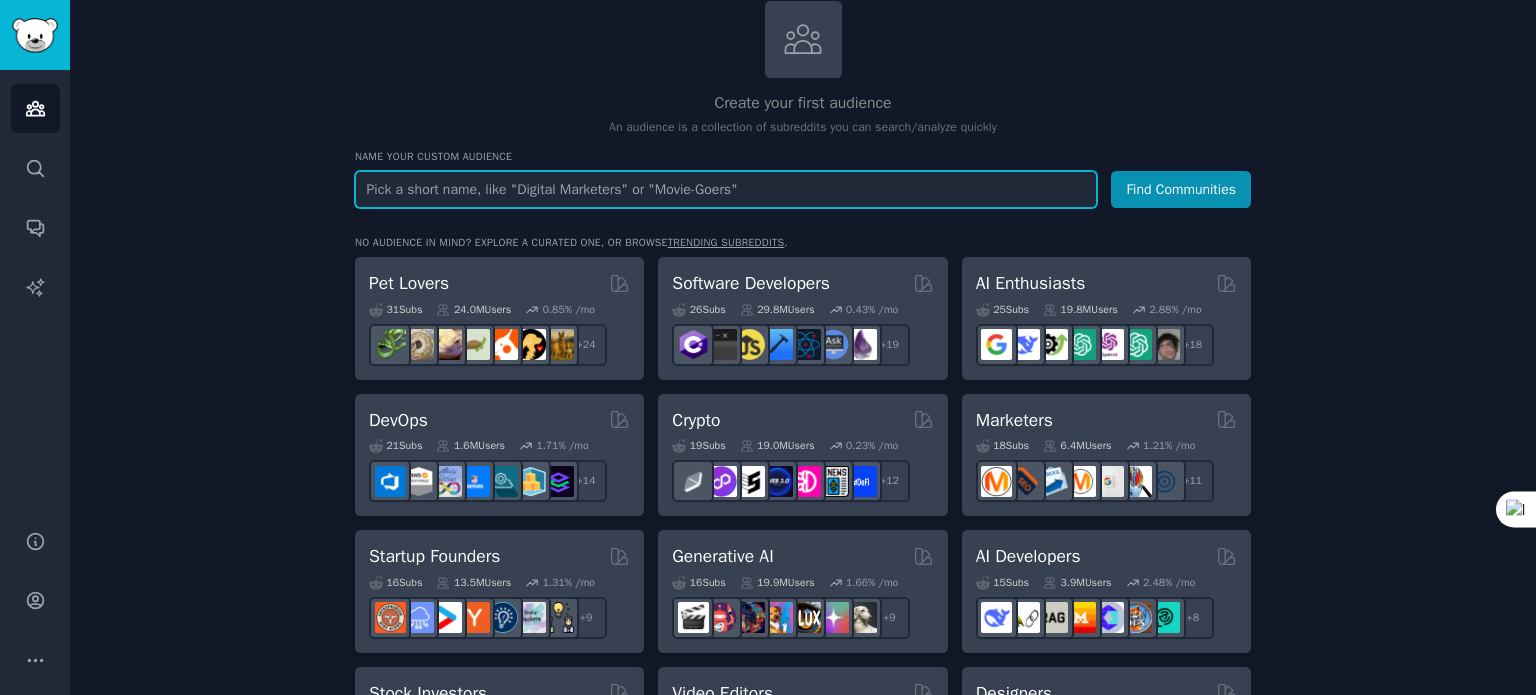 scroll, scrollTop: 130, scrollLeft: 0, axis: vertical 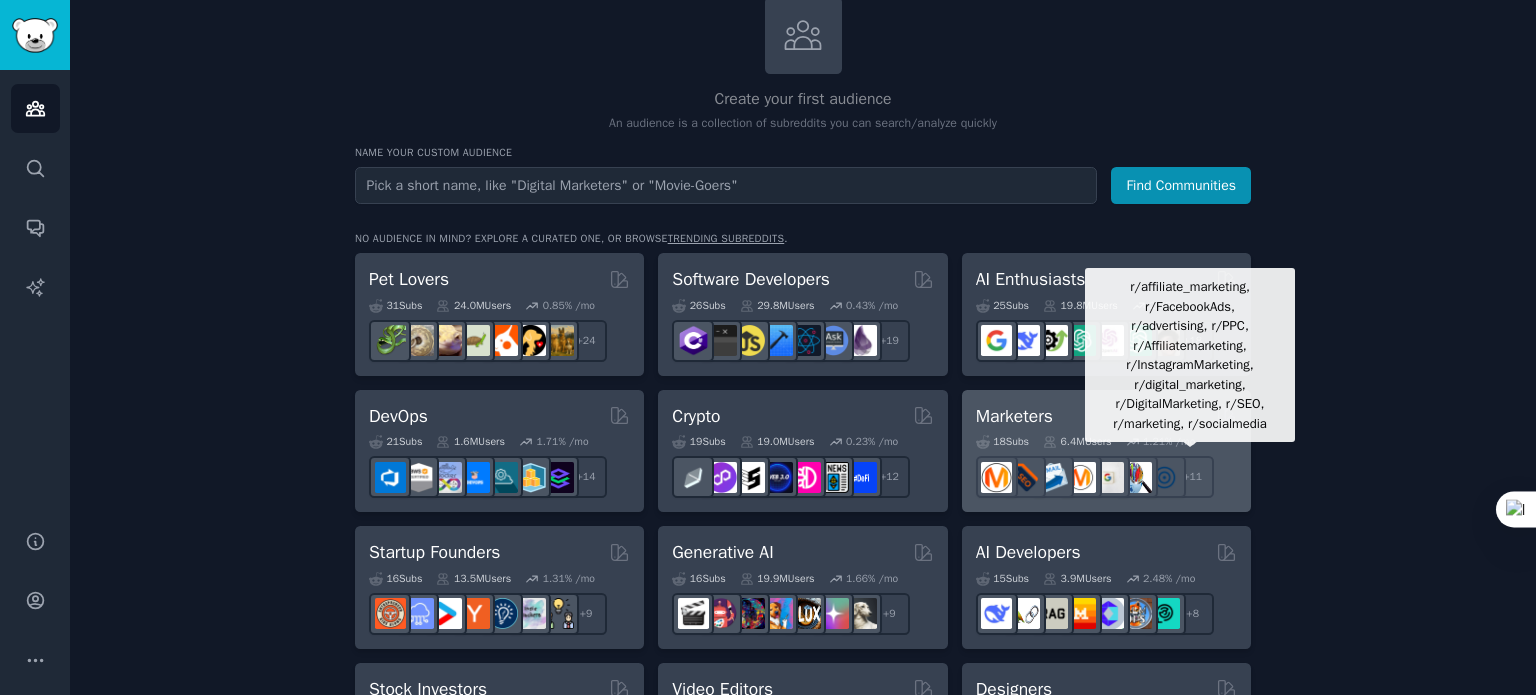 click on "+ 11" at bounding box center (1193, 477) 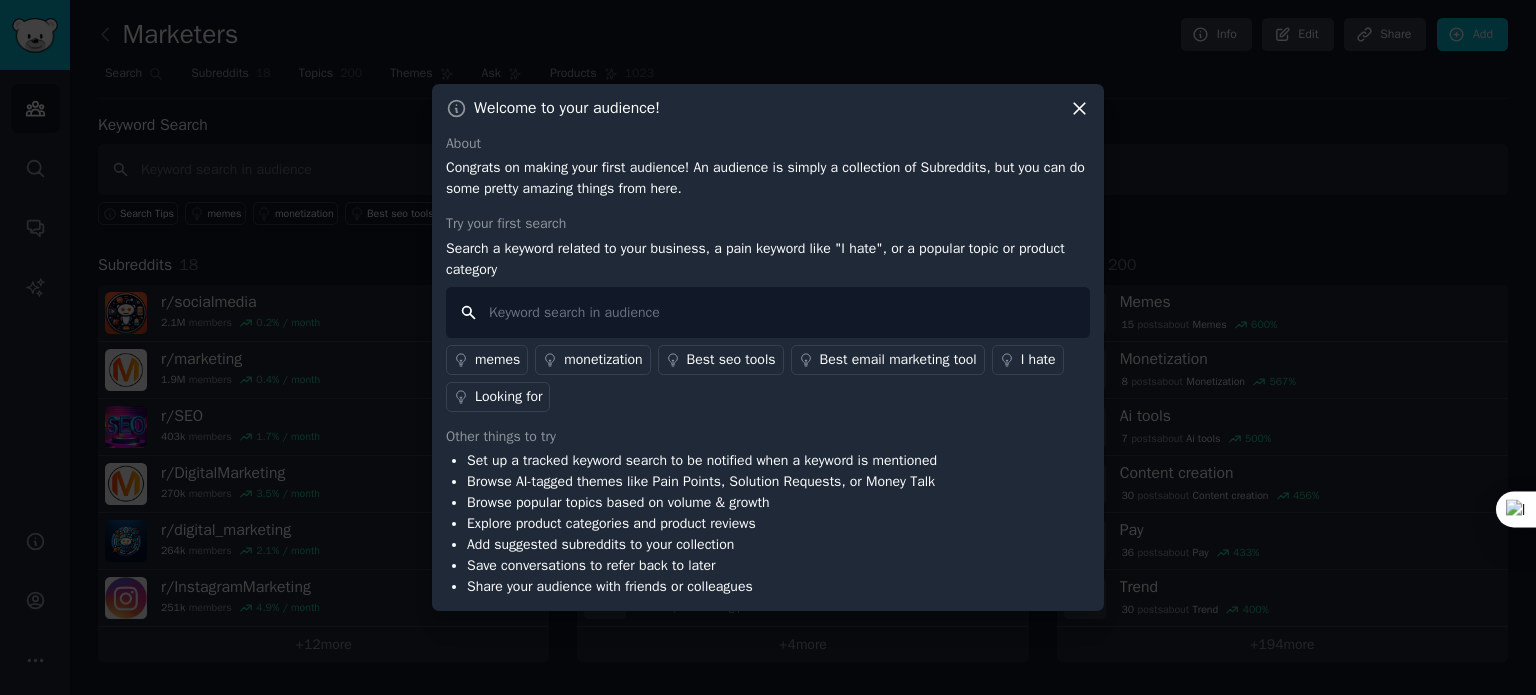 click at bounding box center [768, 312] 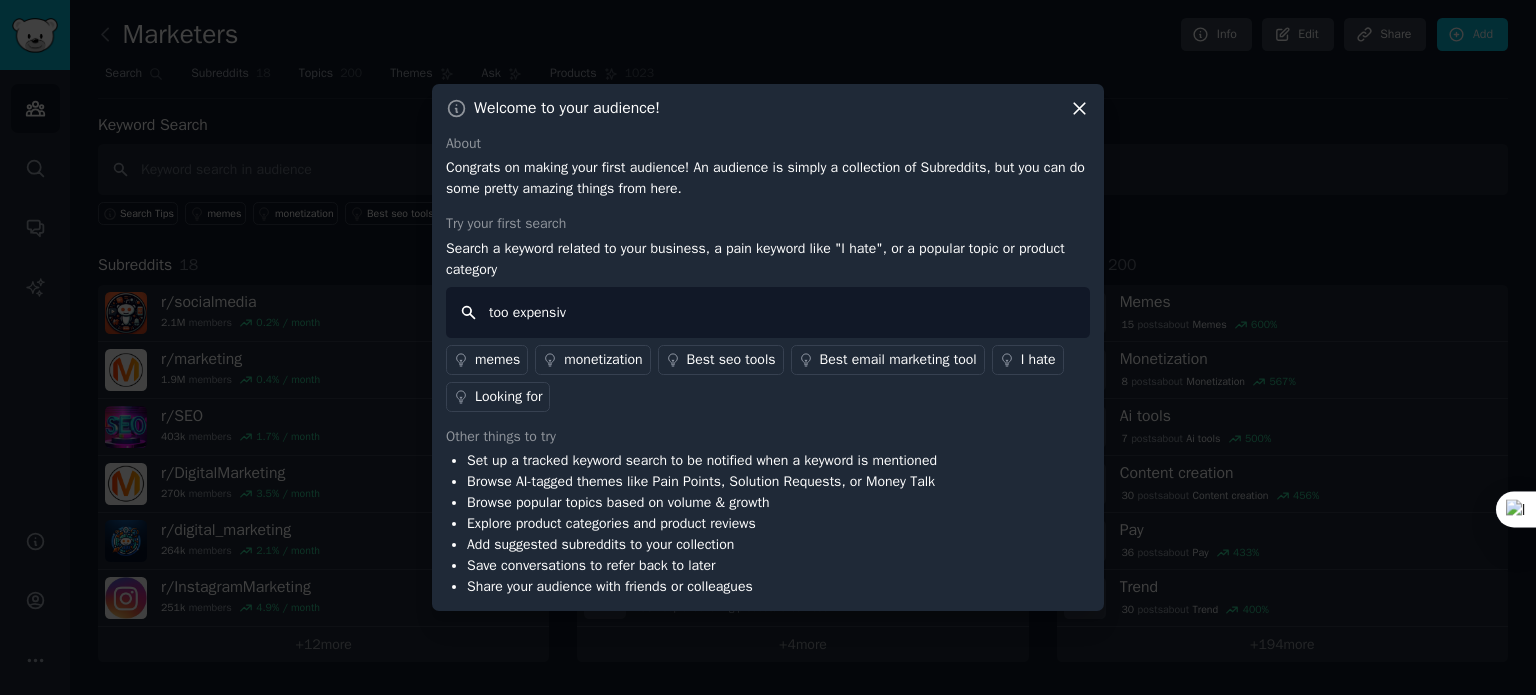 type on "too expensive" 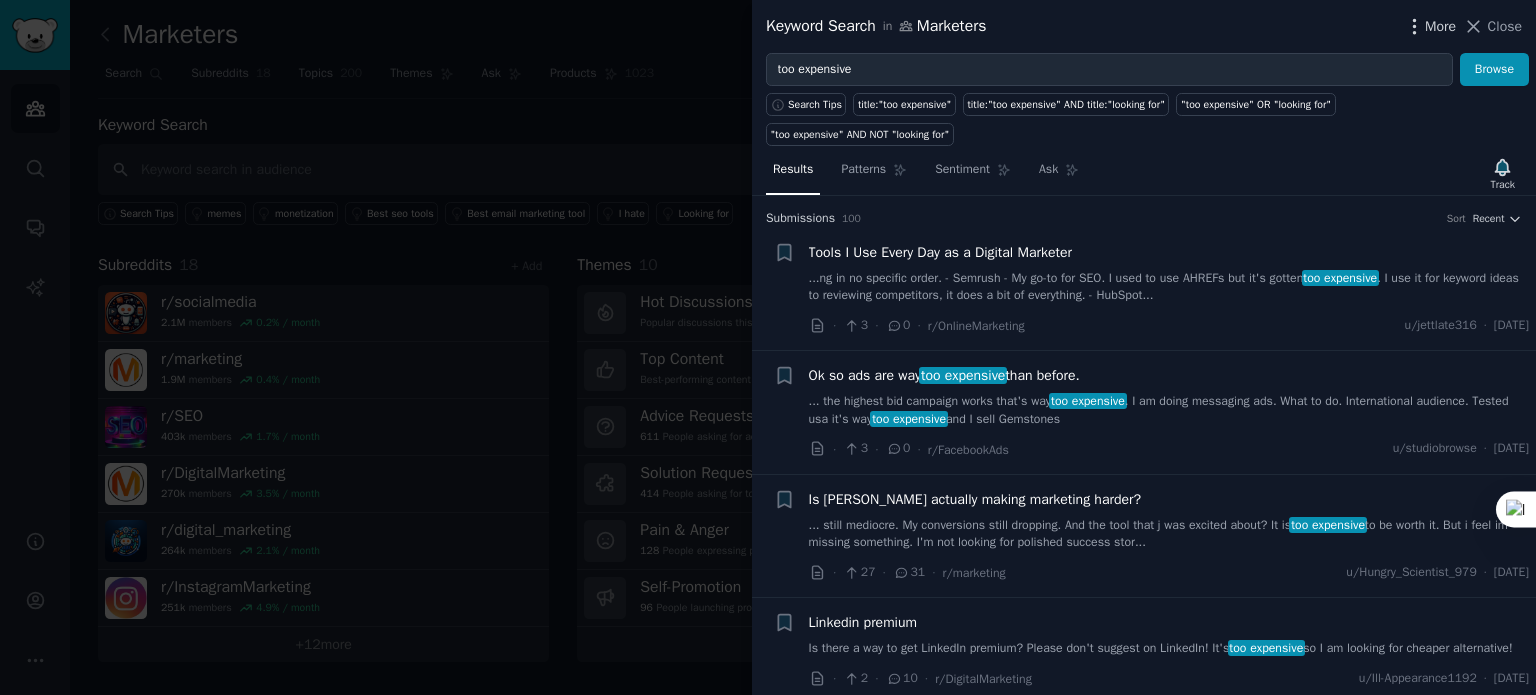 click 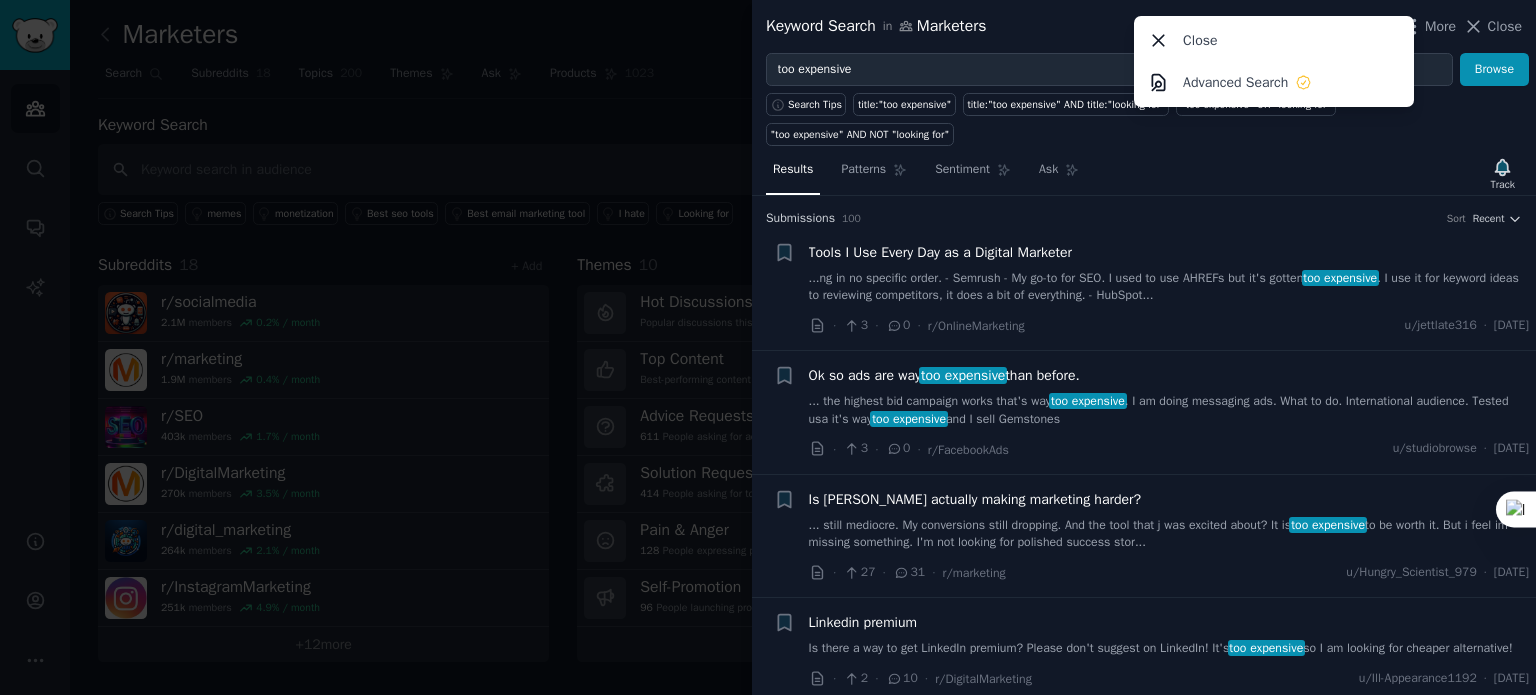 click on "Results Patterns Sentiment Ask Track Submission s 100   Sort Recent + Tools I Use Every Day as a Digital Marketer ...ng in no specific order.
- Semrush - My go-to for SEO. I used to use AHREFs but it's gotten  too expensive . I use it for keyword ideas to reviewing competitors, it does a bit of everything.
- HubSpot... · 3 · 0 · r/OnlineMarketing u/jettlate316 · Sat 7/12/2025 + Ok so ads are way  too expensive  than before. ... the highest bid campaign works that's way  too expensive .
I am doing messaging ads. What to do. International audience. Tested usa it's way  too expensive  and I sell Gemstones  · 3 · 0 · r/FacebookAds u/studiobrowse · Fri 7/11/2025 + Is Ai actually making marketing harder? ... still mediocre. My conversions still dropping. And the tool that j was excited about? It is  too expensive  to be worth it.
But i feel im missing something.
I'm not looking for polished success stor... · 27 · 31 · r/marketing u/Hungry_Scientist_979 · Wed 7/9/2025 + Linkedin premium too expensive" at bounding box center (1144, 420) 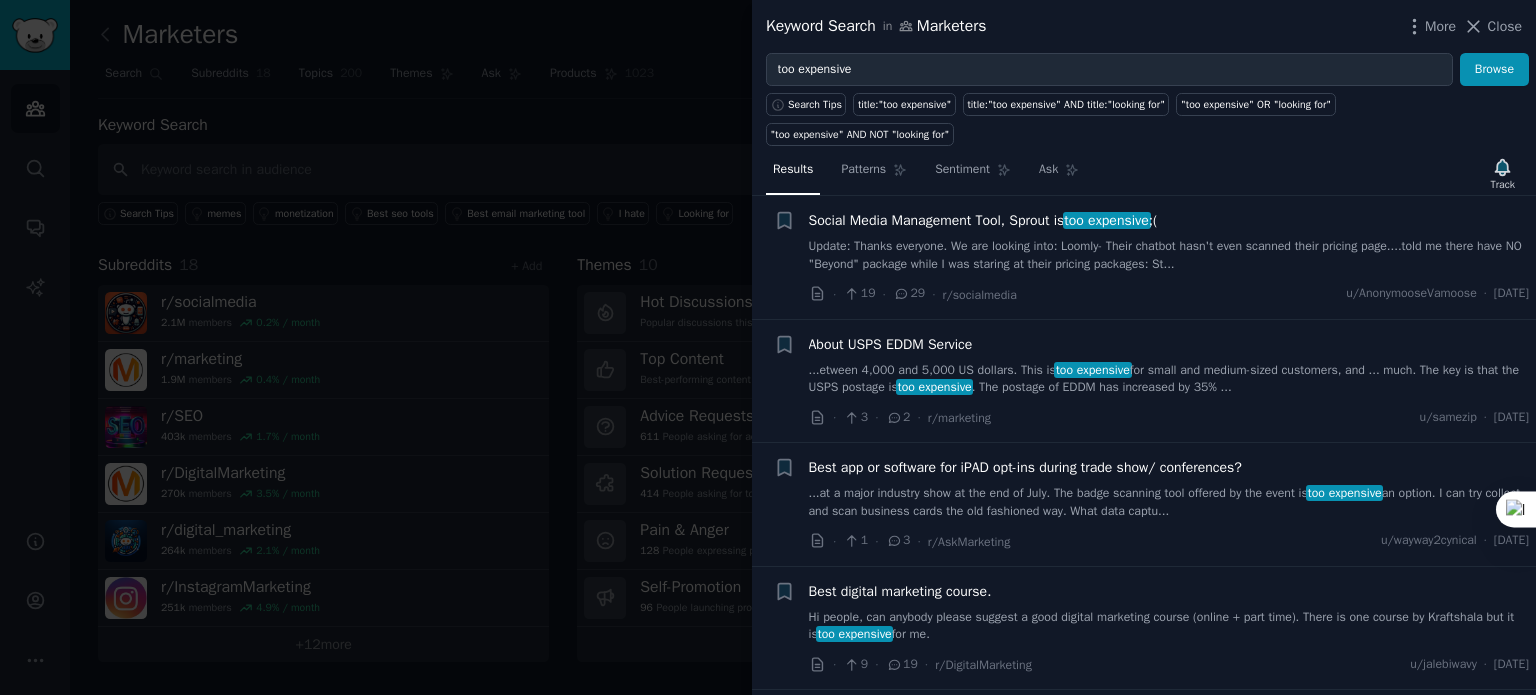 scroll, scrollTop: 880, scrollLeft: 0, axis: vertical 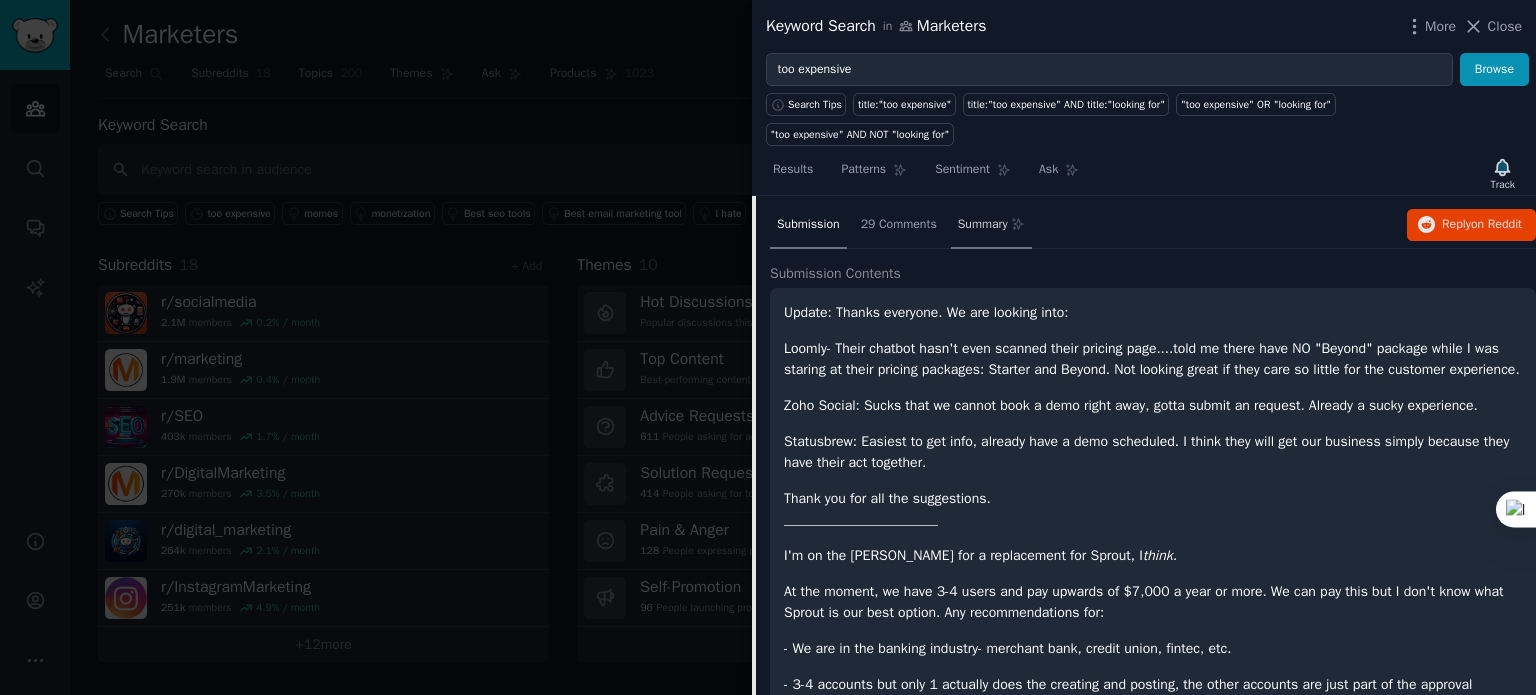 click on "Summary" at bounding box center (991, 226) 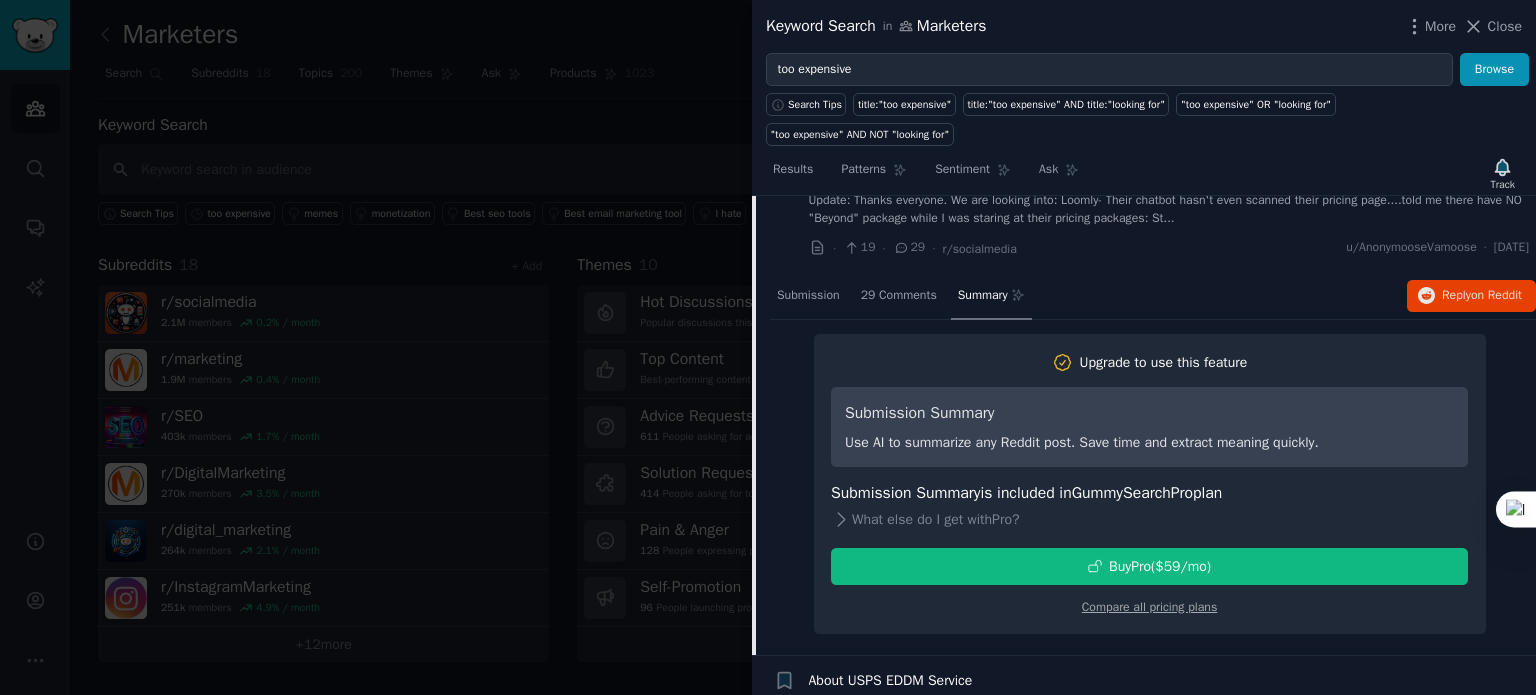 scroll, scrollTop: 918, scrollLeft: 0, axis: vertical 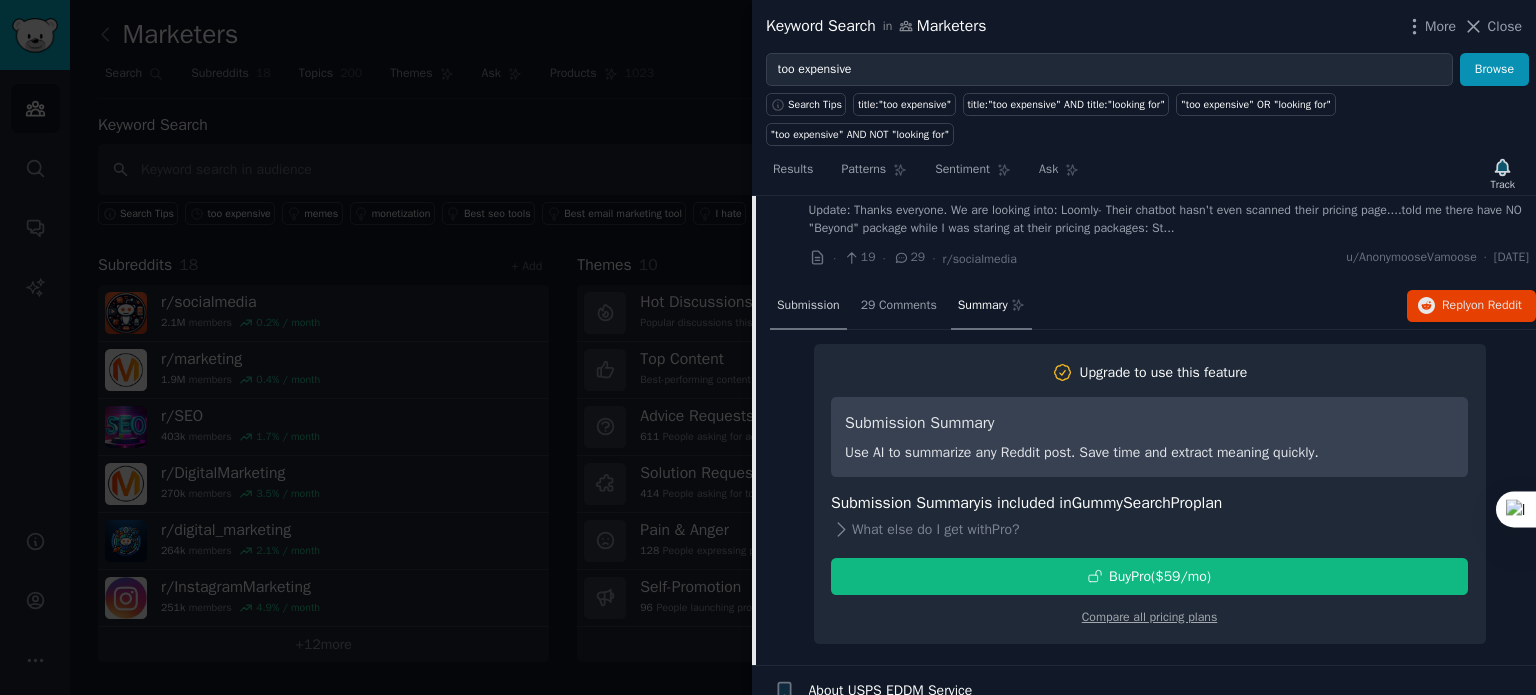 click on "Submission" at bounding box center [808, 307] 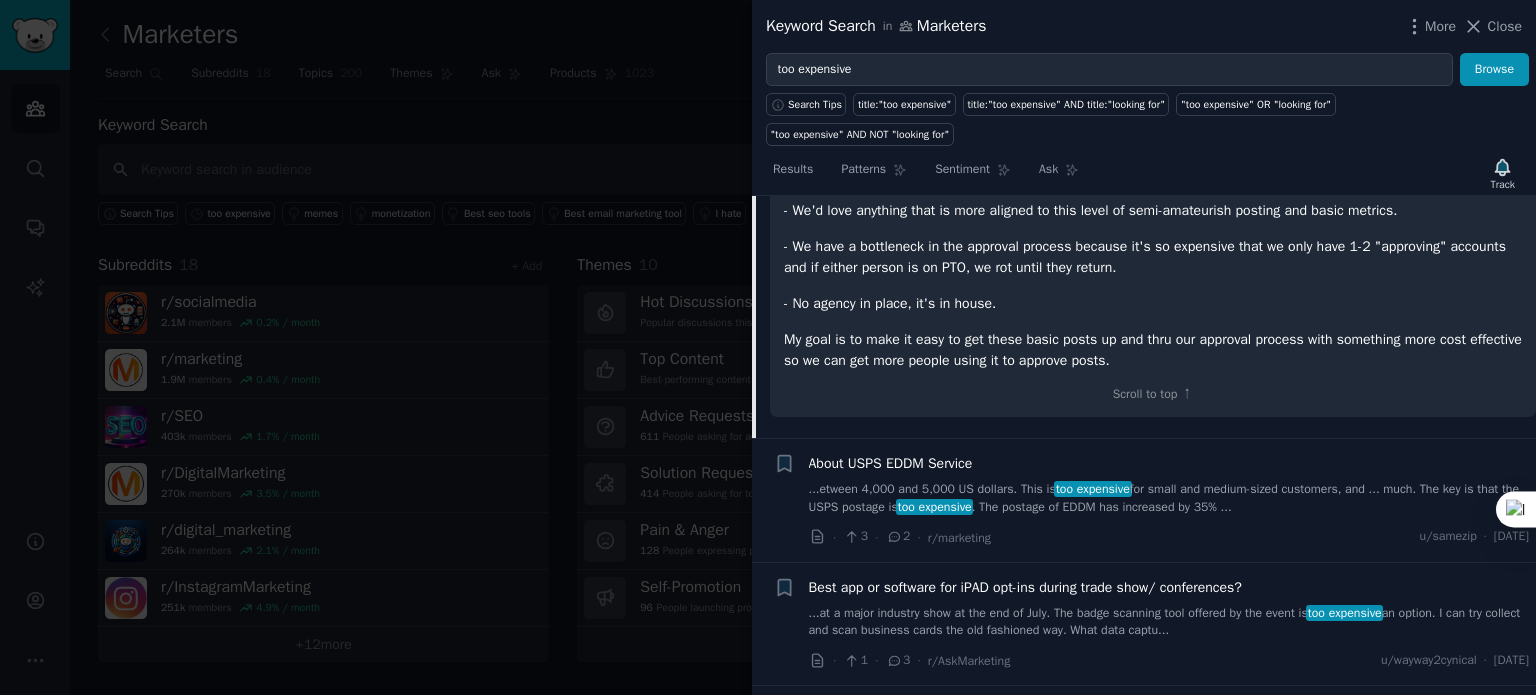 scroll, scrollTop: 1646, scrollLeft: 0, axis: vertical 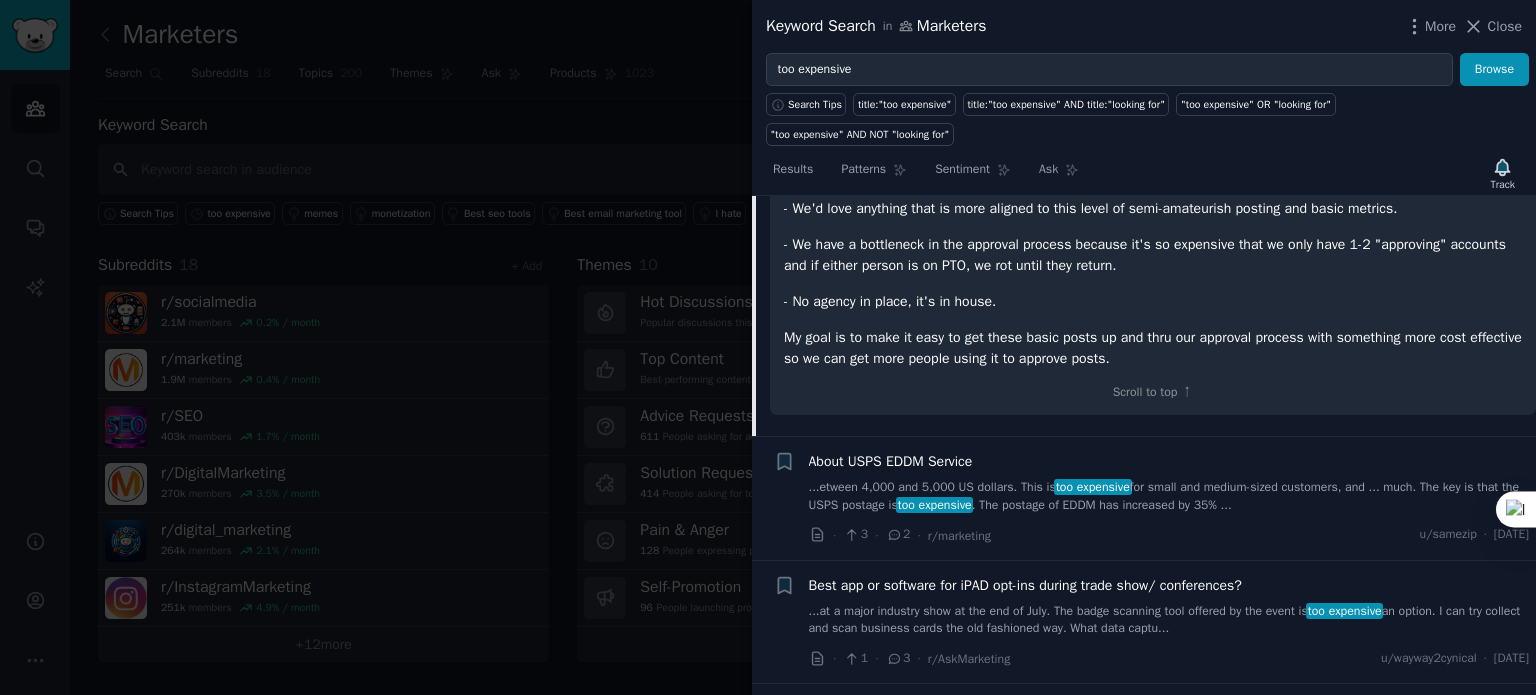click at bounding box center [768, 347] 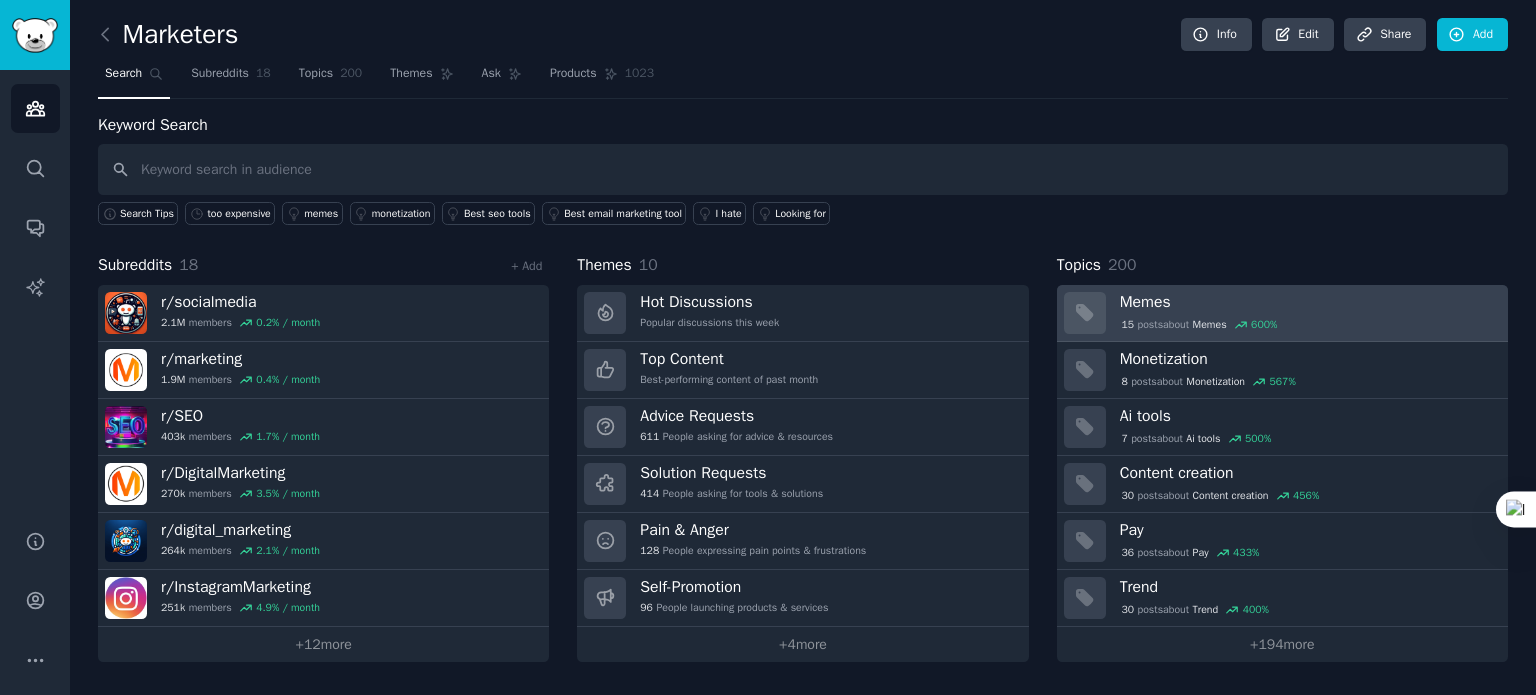 click on "Memes" at bounding box center (1307, 302) 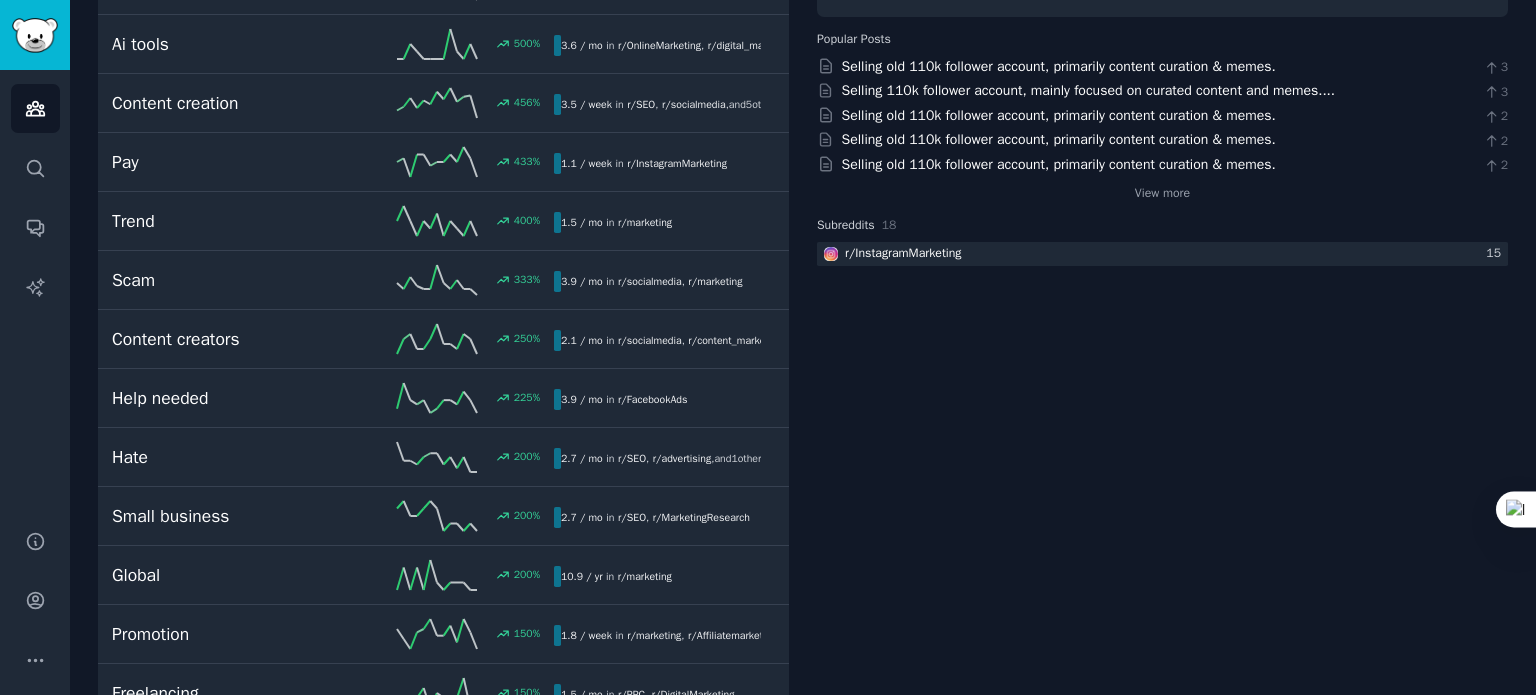scroll, scrollTop: 0, scrollLeft: 0, axis: both 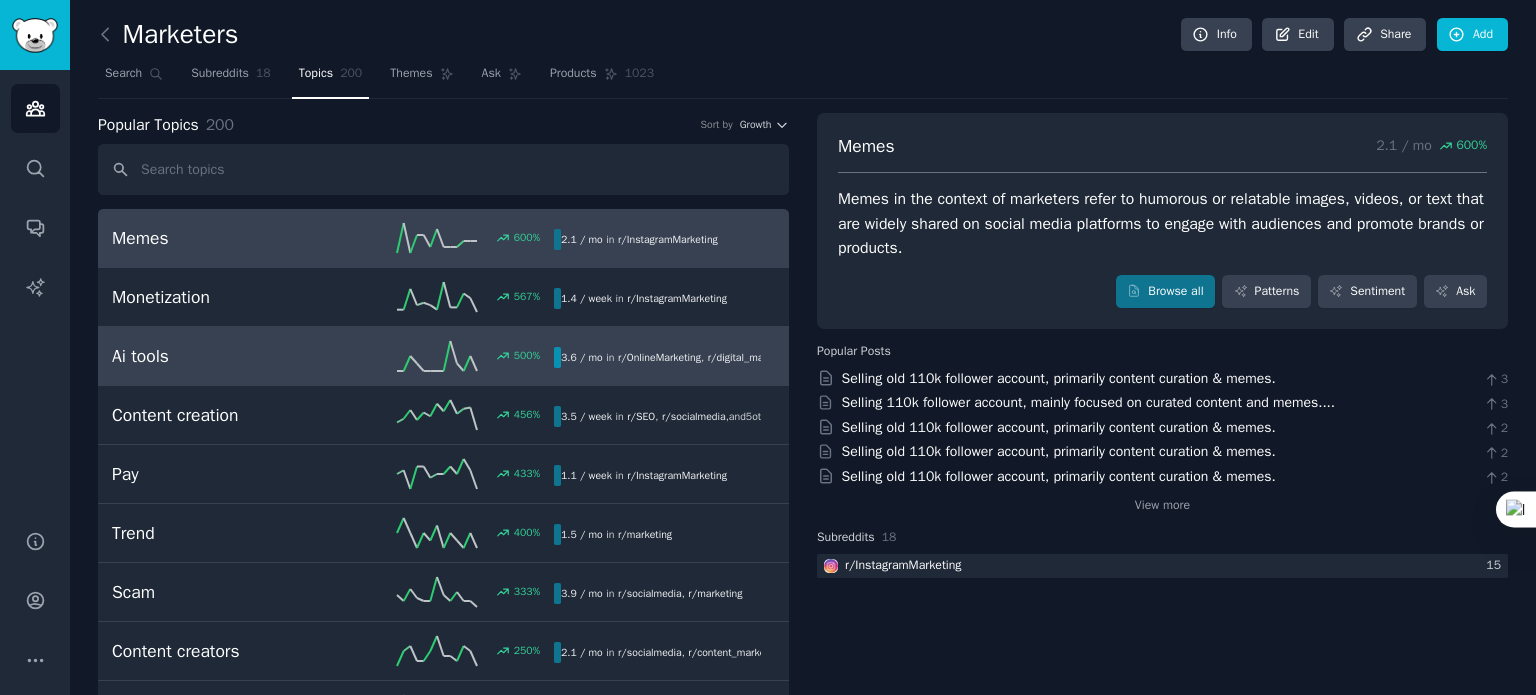 click on "Ai tools" at bounding box center [222, 356] 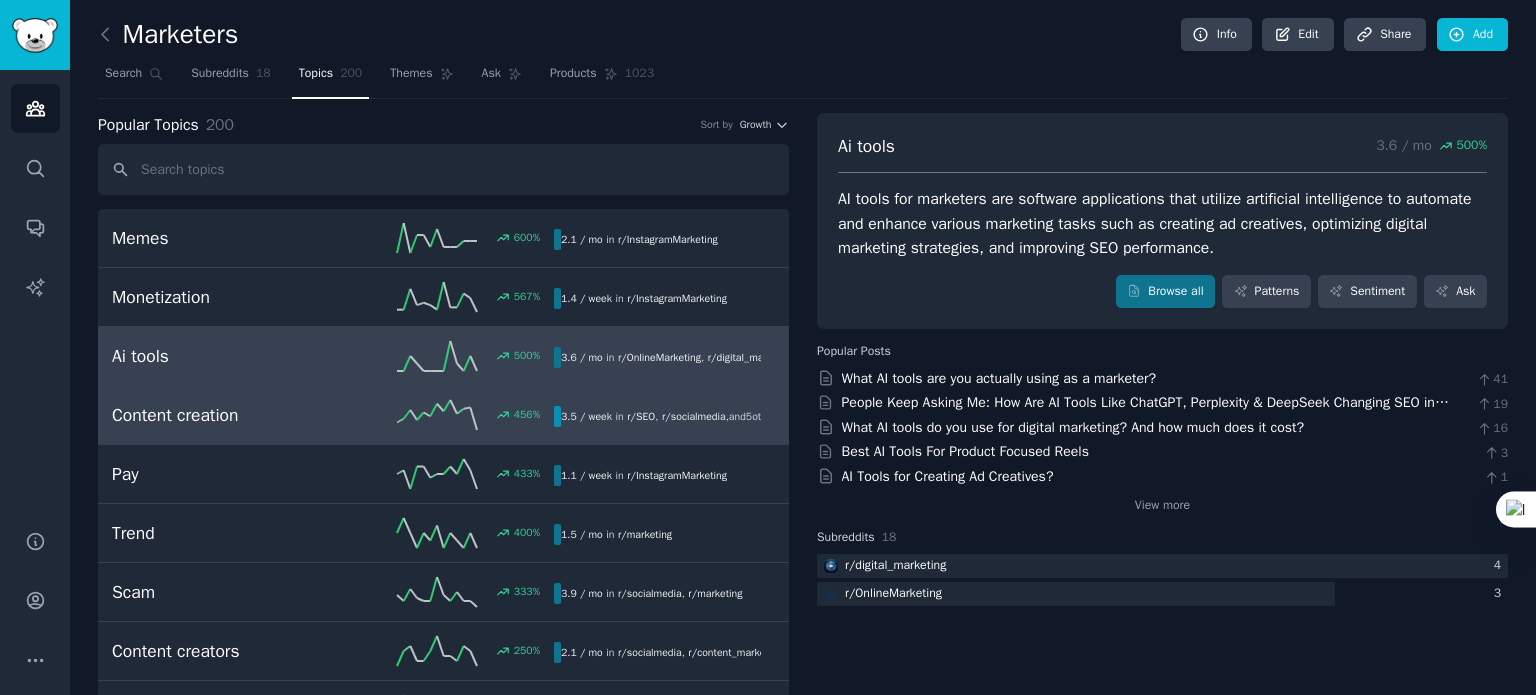 click on "Content creation" at bounding box center [222, 415] 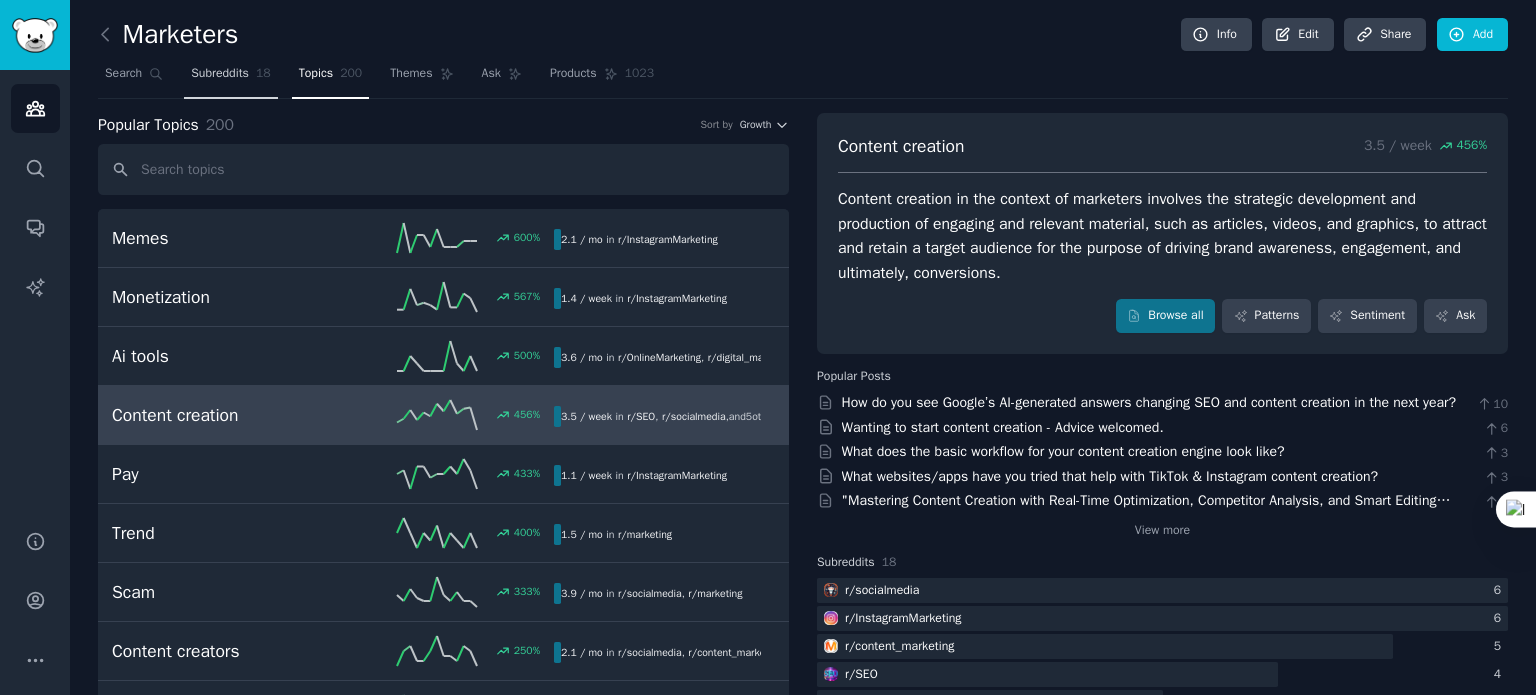 click on "Subreddits" at bounding box center [220, 74] 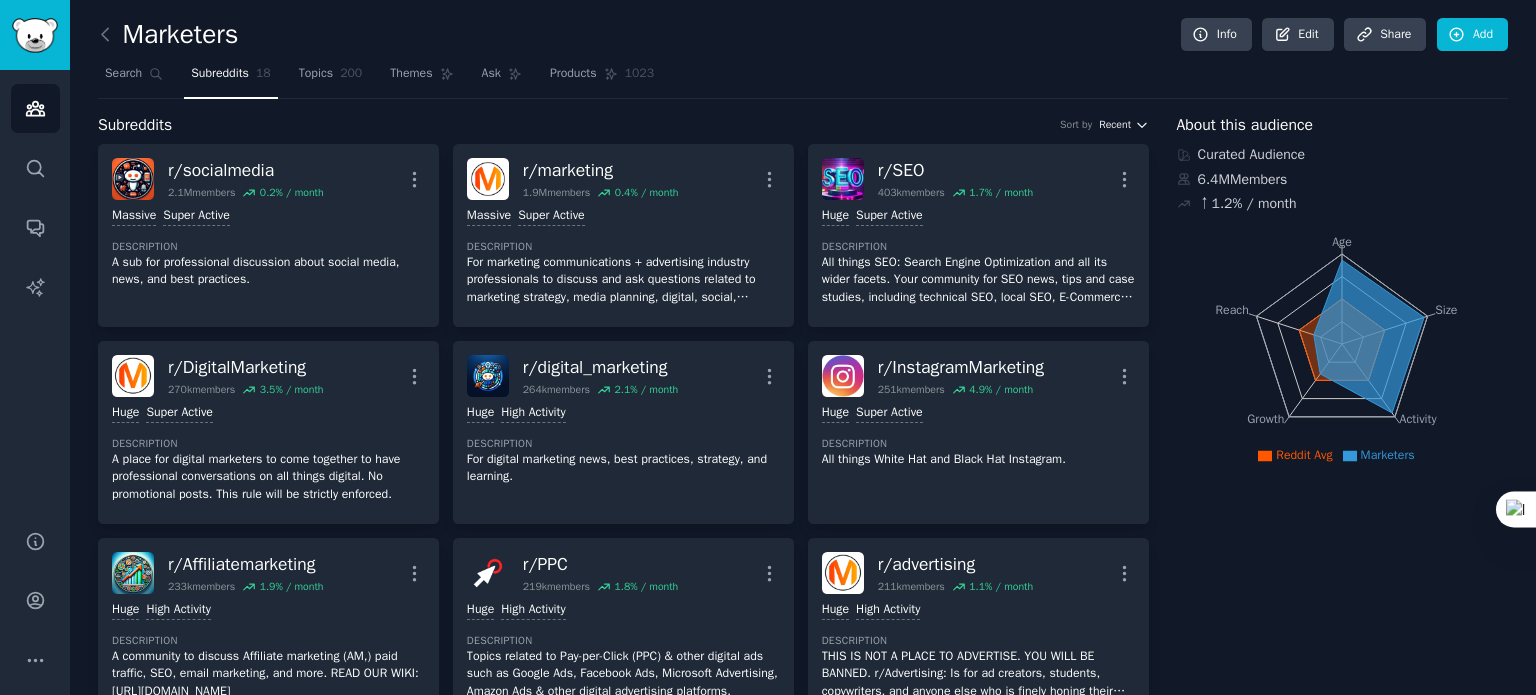 click 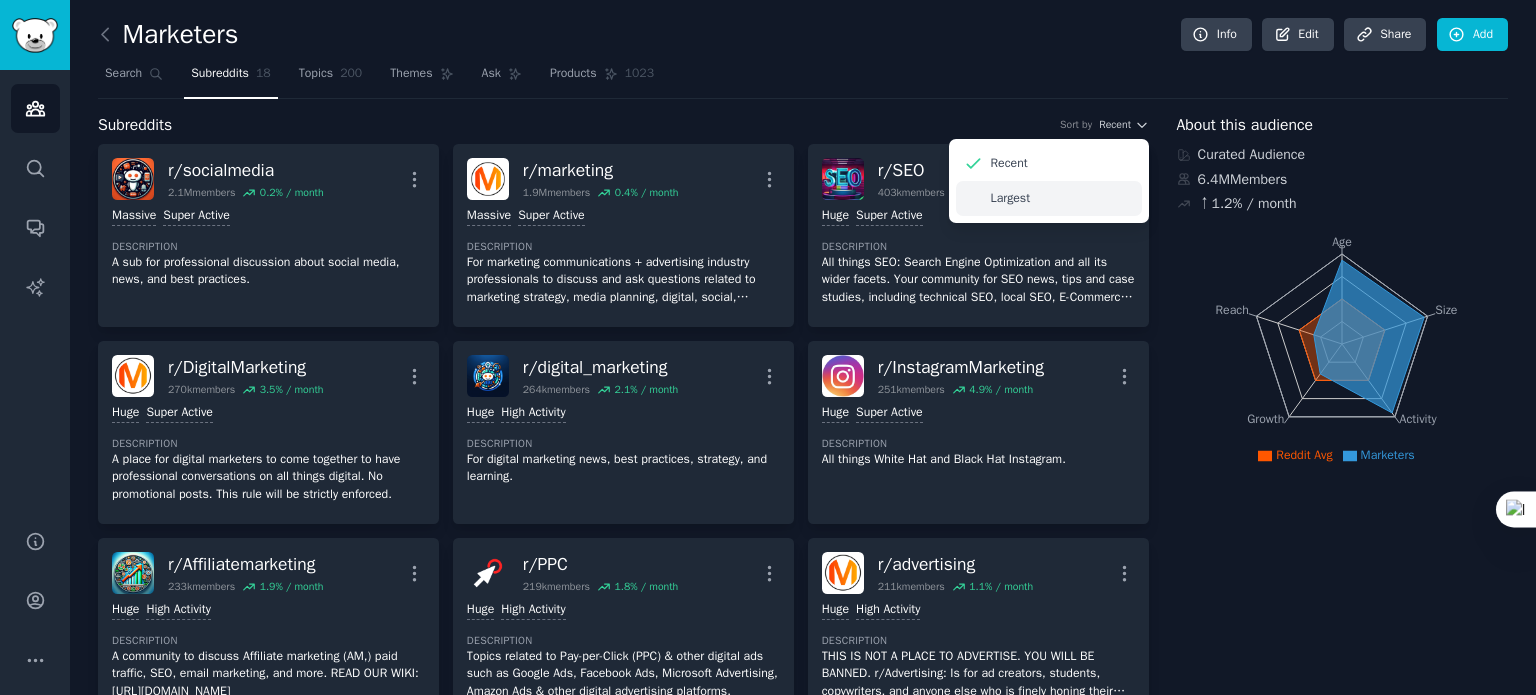 click on "Largest" at bounding box center [1049, 198] 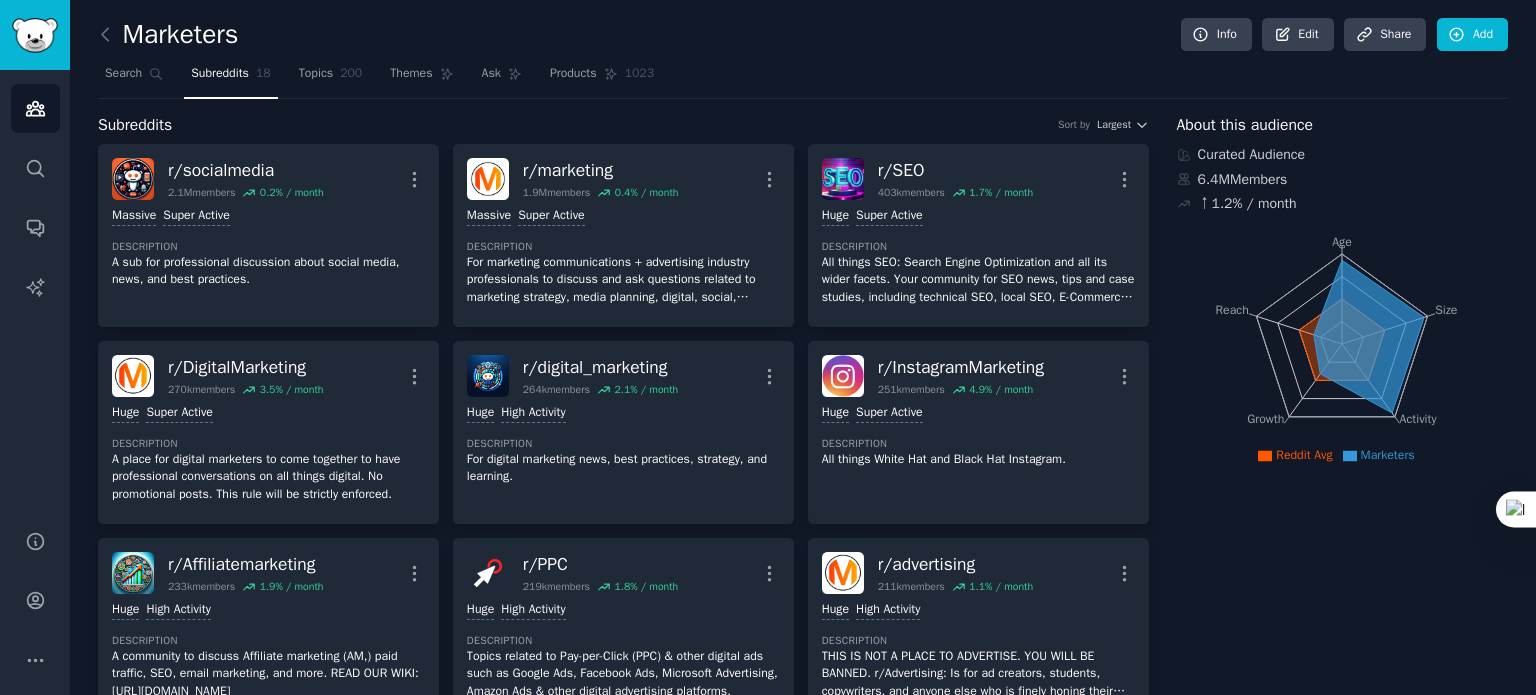 click on "Marketers Info Edit Share Add Search Subreddits 18 Topics 200 Themes Ask Products 1023 Subreddits Sort by Largest r/ socialmedia 2.1M  members 0.2 % / month More Massive Super Active Description A sub for professional discussion about social media, news, and best practices. r/ marketing 1.9M  members 0.4 % / month More Massive Super Active Description For marketing communications + advertising industry professionals to discuss and ask questions related to marketing strategy, media planning, digital, social, search, campaigns, data science, email, user experience, content, copywriting, segmentation, attribution, data visualization, testing, optimization, and martech. We are a support network for people working at brands, businesses, agencies, vendors, and academia. r/ SEO 403k  members 1.7 % / month More Huge Super Active Description r/ DigitalMarketing 270k  members 3.5 % / month More Huge Super Active Description r/ digital_marketing 264k  members 2.1 % / month More Huge High Activity Description r/ 251k 4.9" at bounding box center (803, 1160) 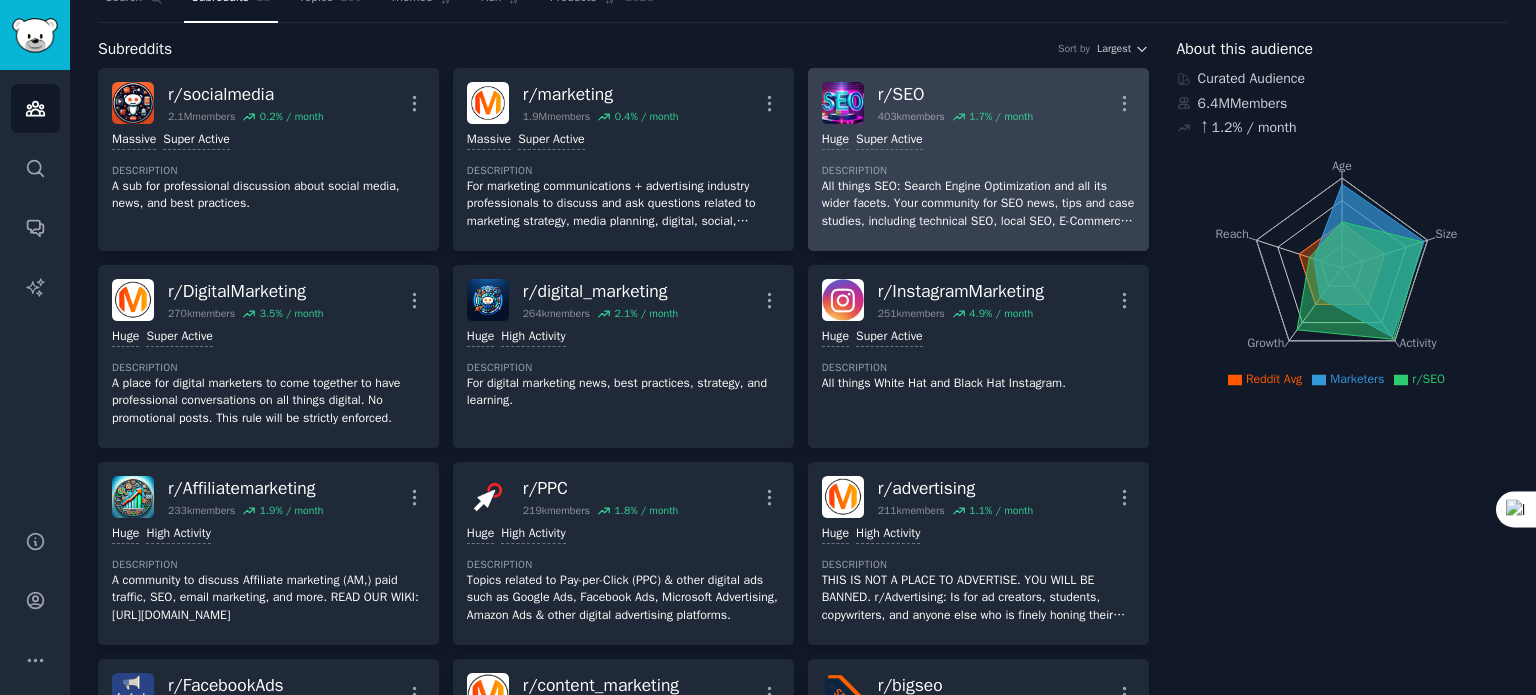 scroll, scrollTop: 0, scrollLeft: 0, axis: both 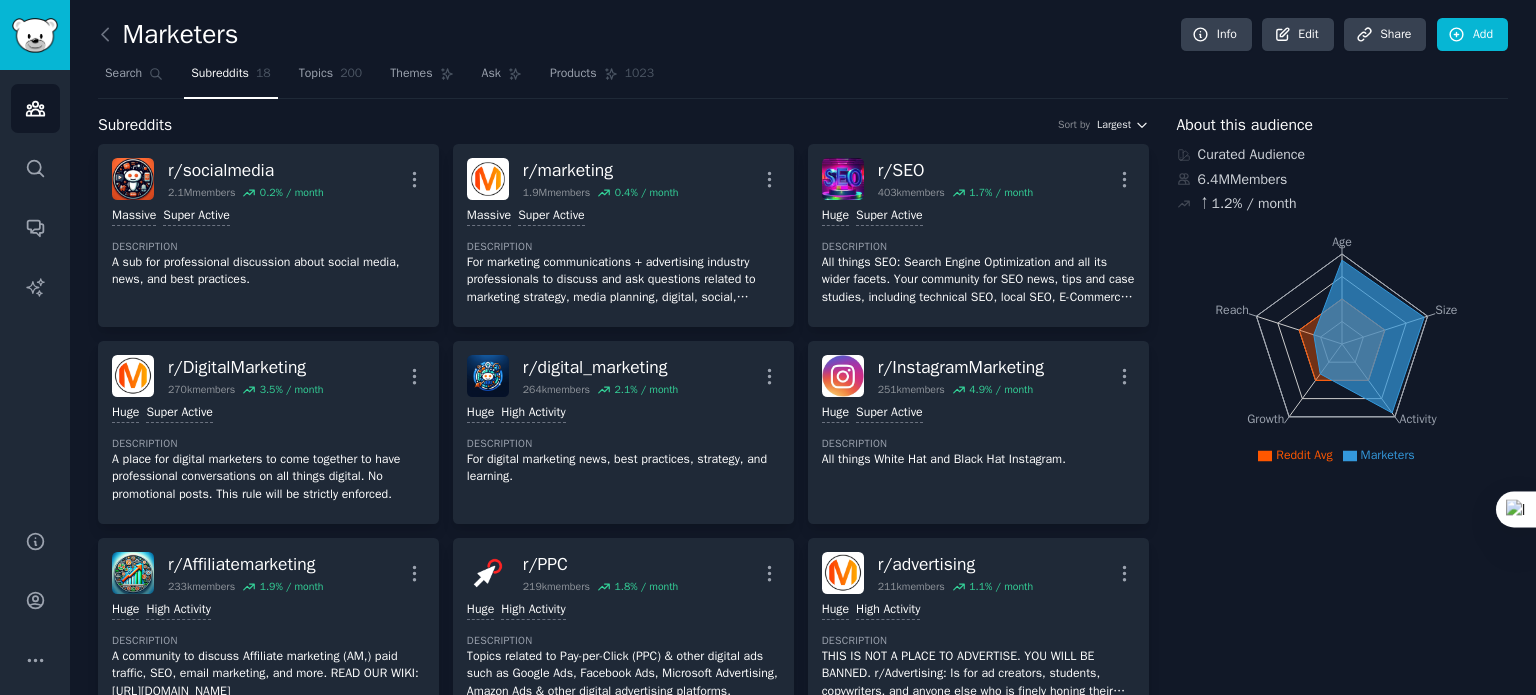 click on "Largest" at bounding box center (1114, 125) 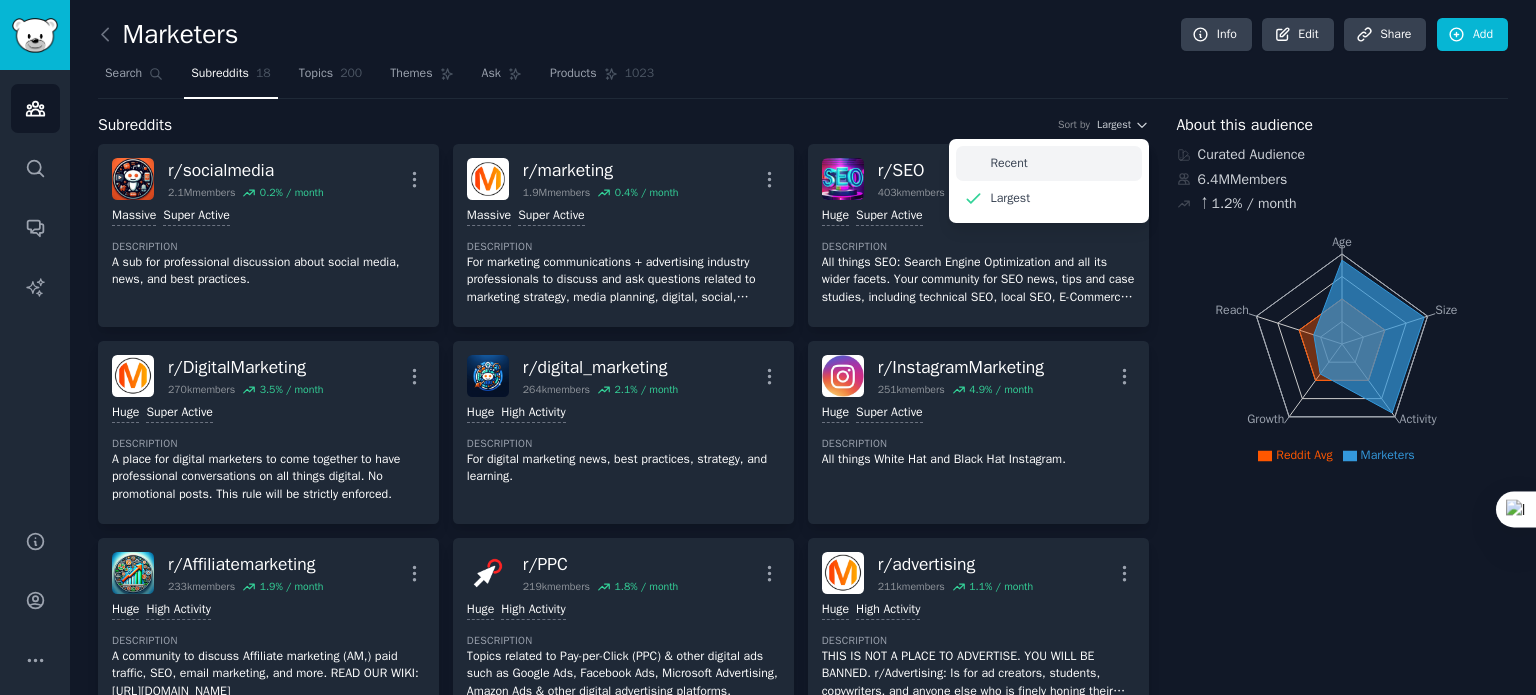 click on "Recent" at bounding box center [1049, 163] 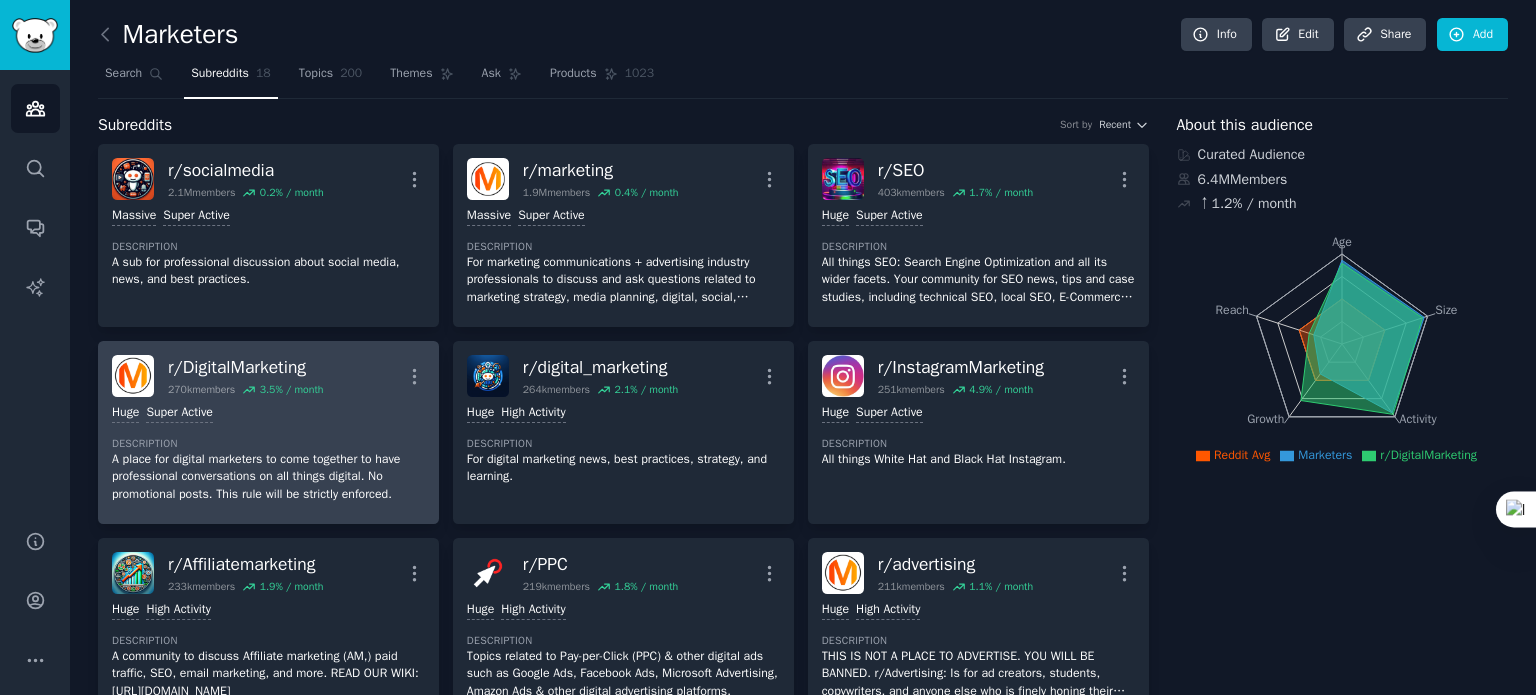 click on "Huge Super Active" at bounding box center [268, 413] 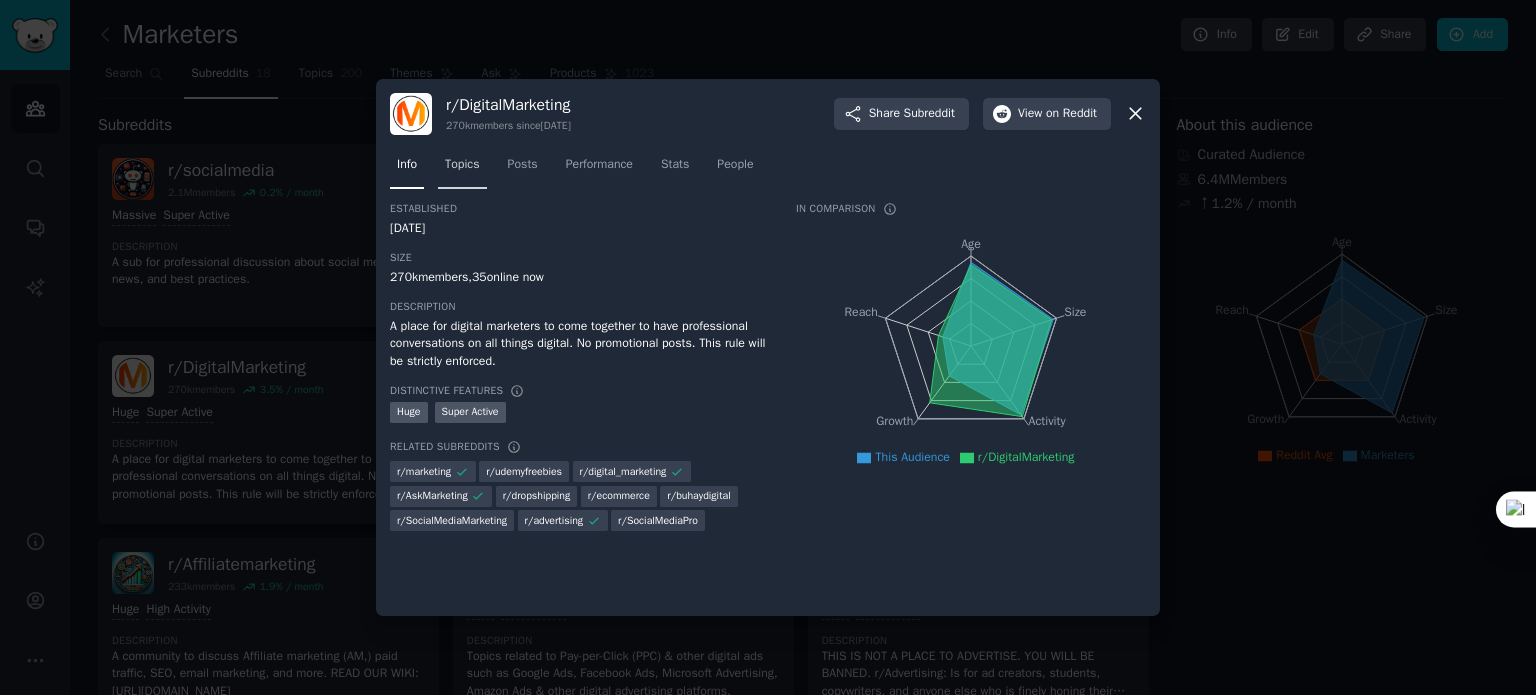 click on "Topics" at bounding box center (462, 165) 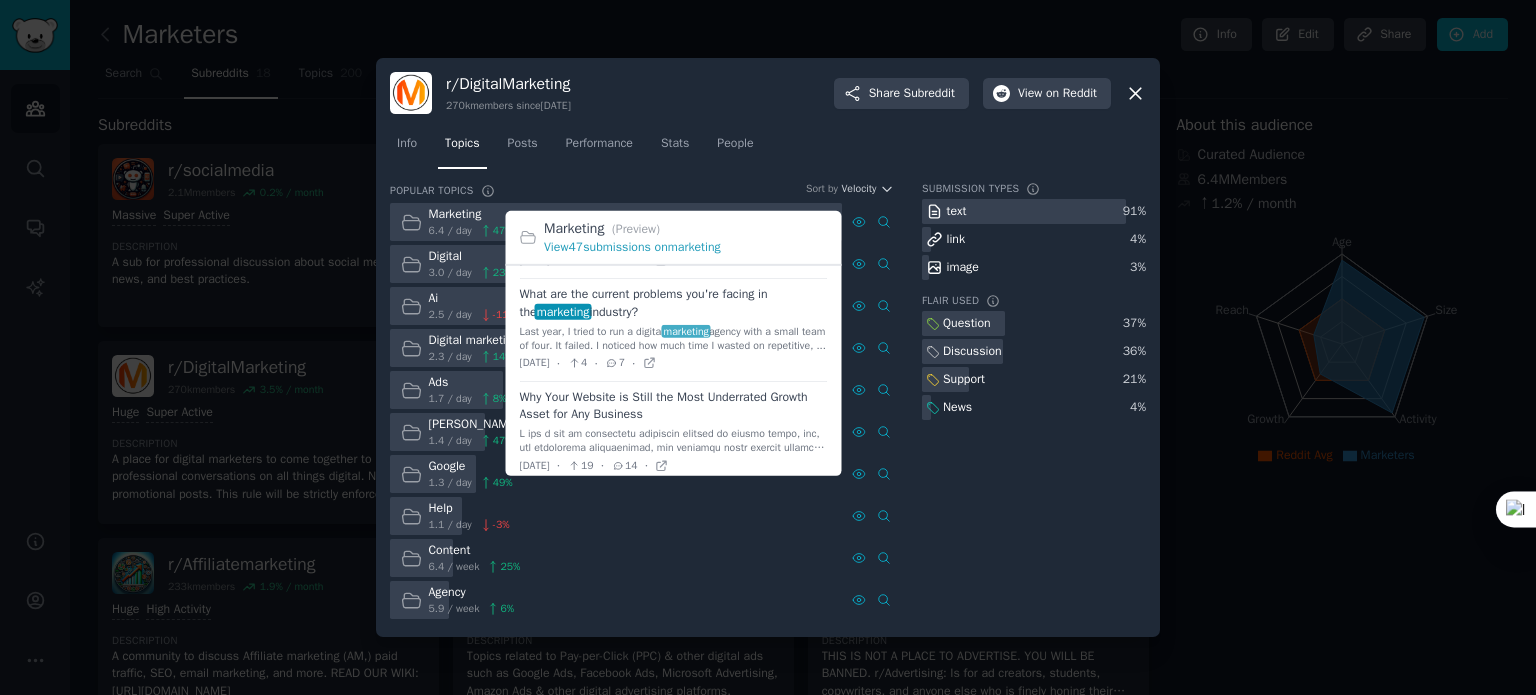 scroll, scrollTop: 678, scrollLeft: 0, axis: vertical 